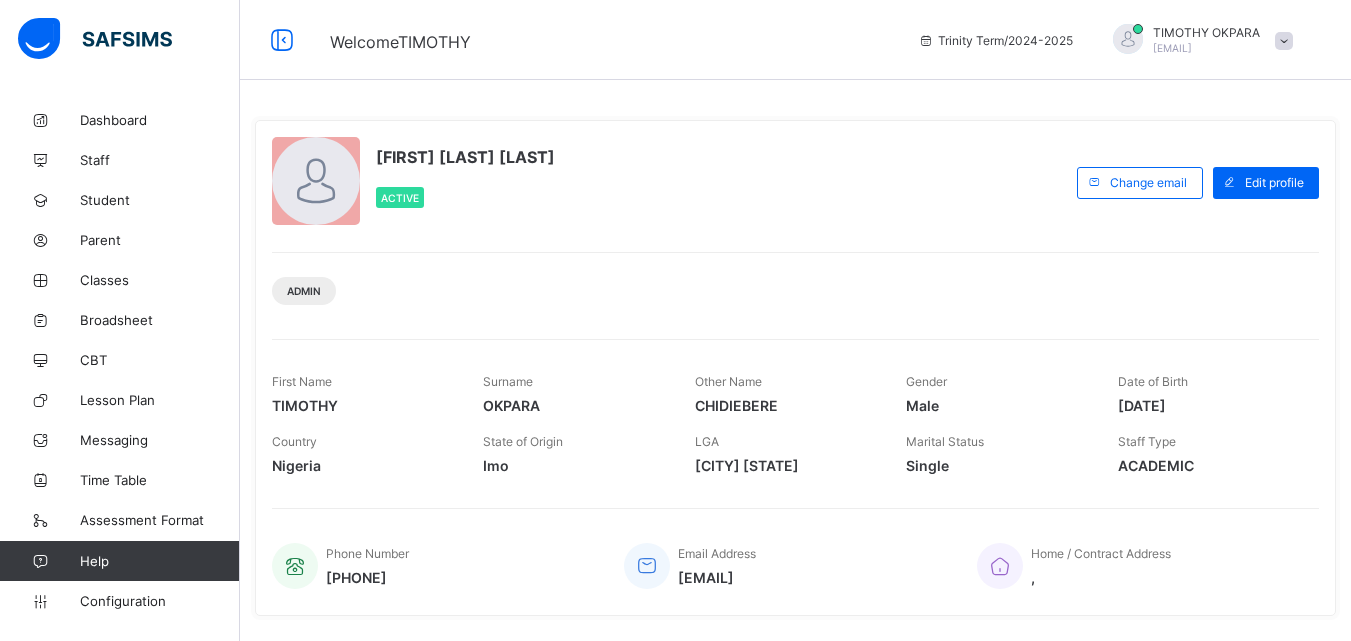 scroll, scrollTop: 0, scrollLeft: 0, axis: both 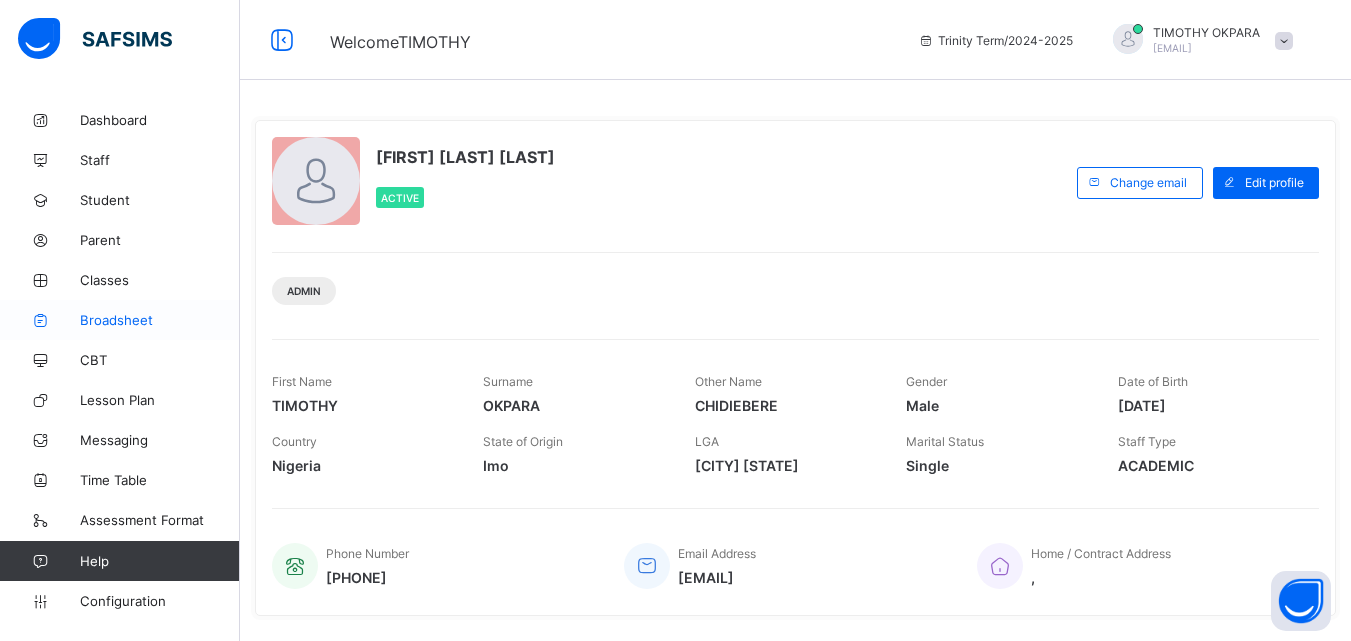 click on "Broadsheet" at bounding box center (120, 320) 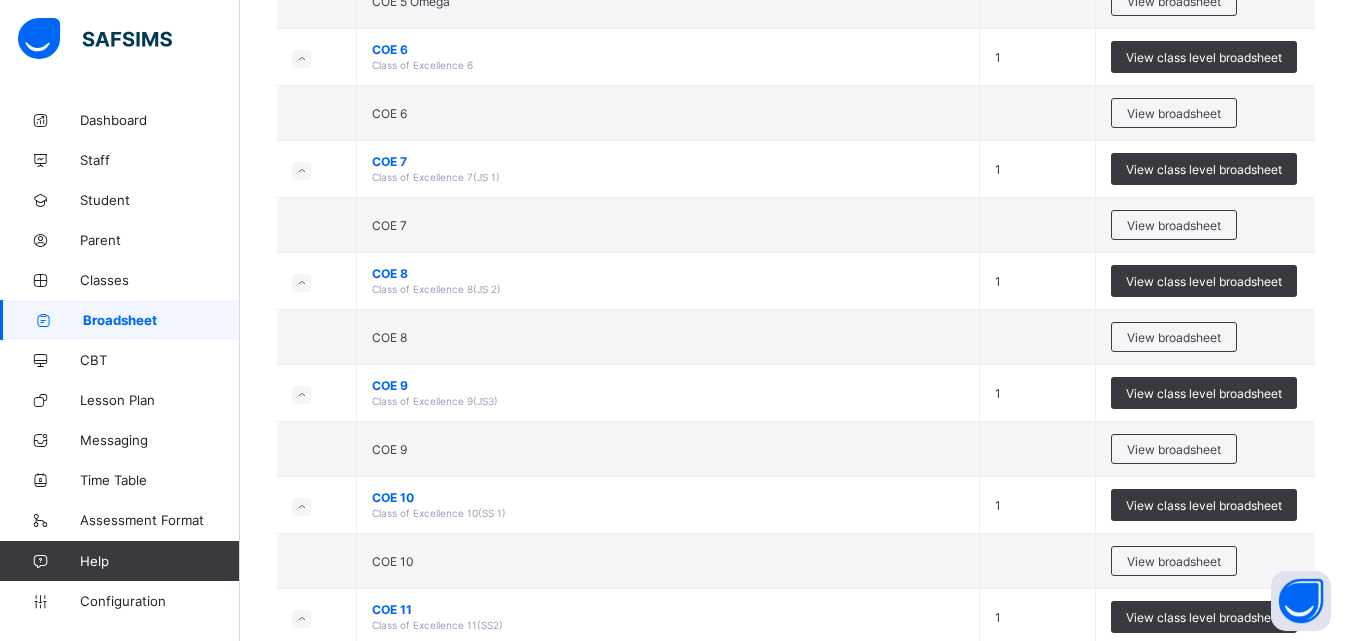 scroll, scrollTop: 3171, scrollLeft: 0, axis: vertical 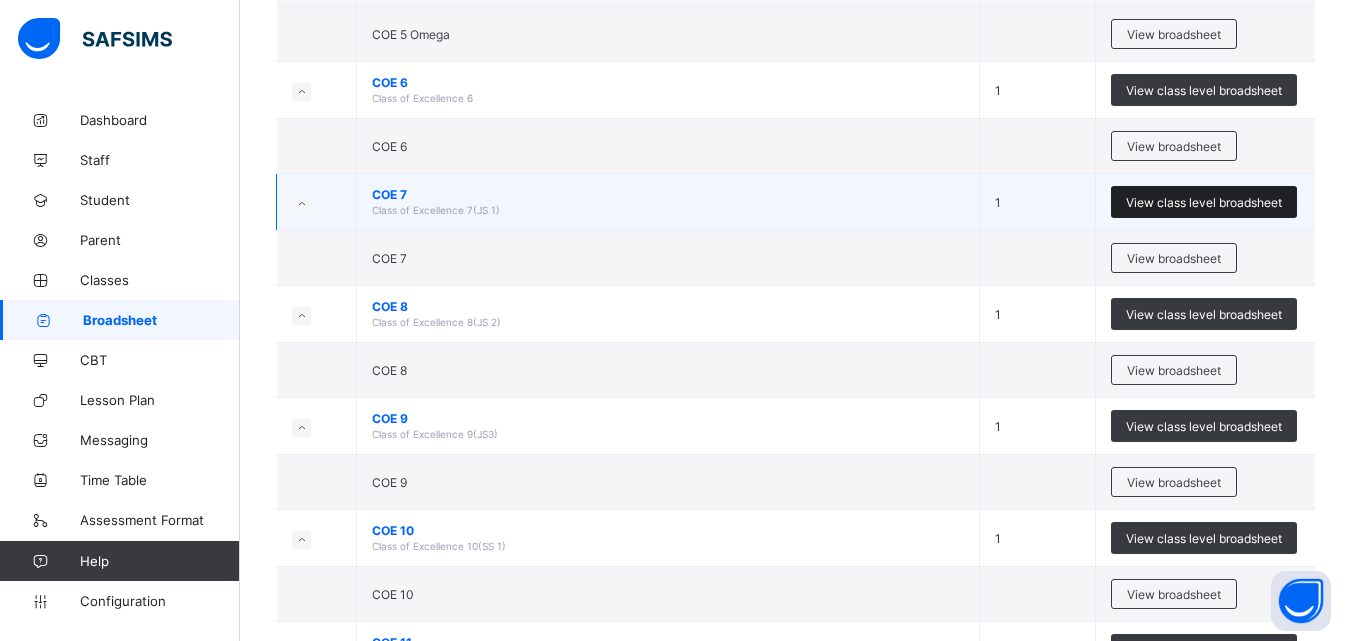 click on "View class level broadsheet" at bounding box center (1204, 202) 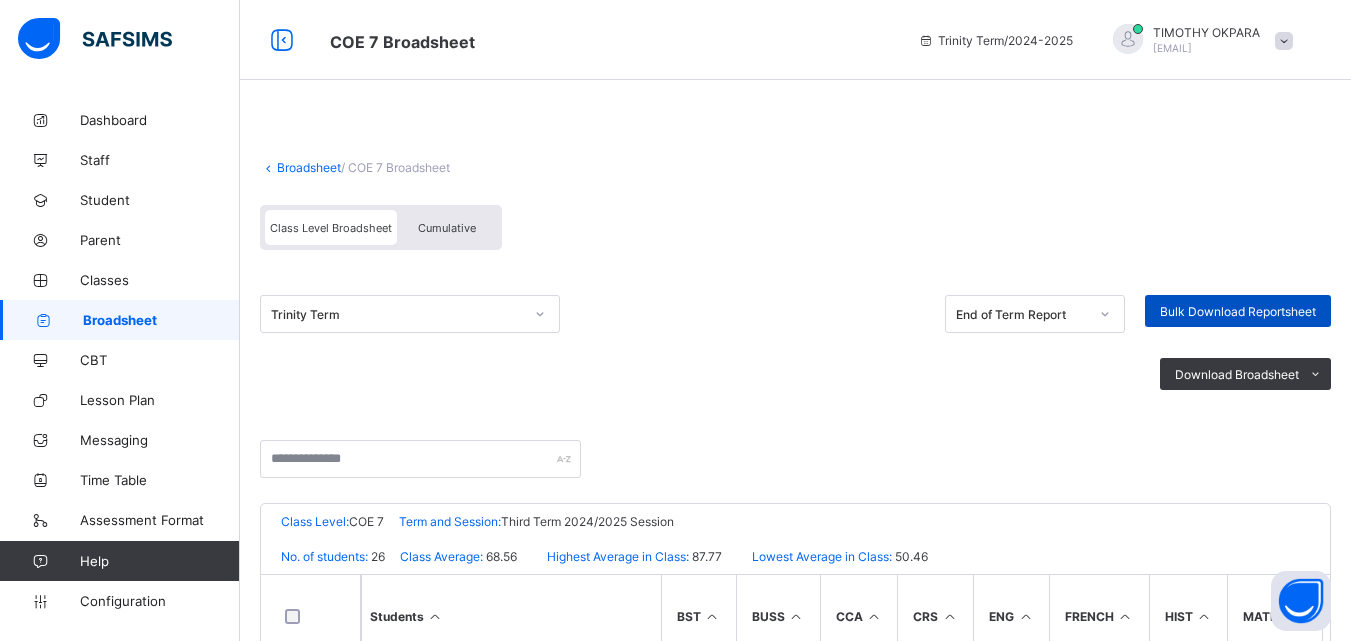 click on "Bulk Download Reportsheet" at bounding box center (1238, 311) 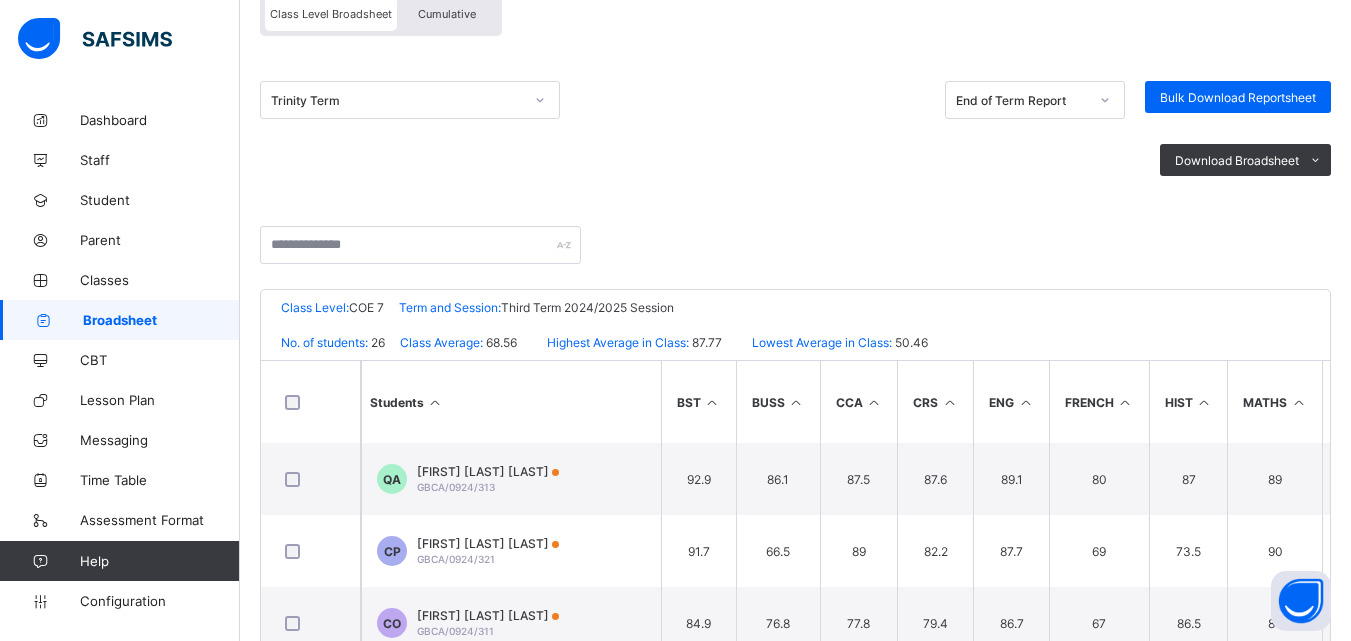 scroll, scrollTop: 203, scrollLeft: 0, axis: vertical 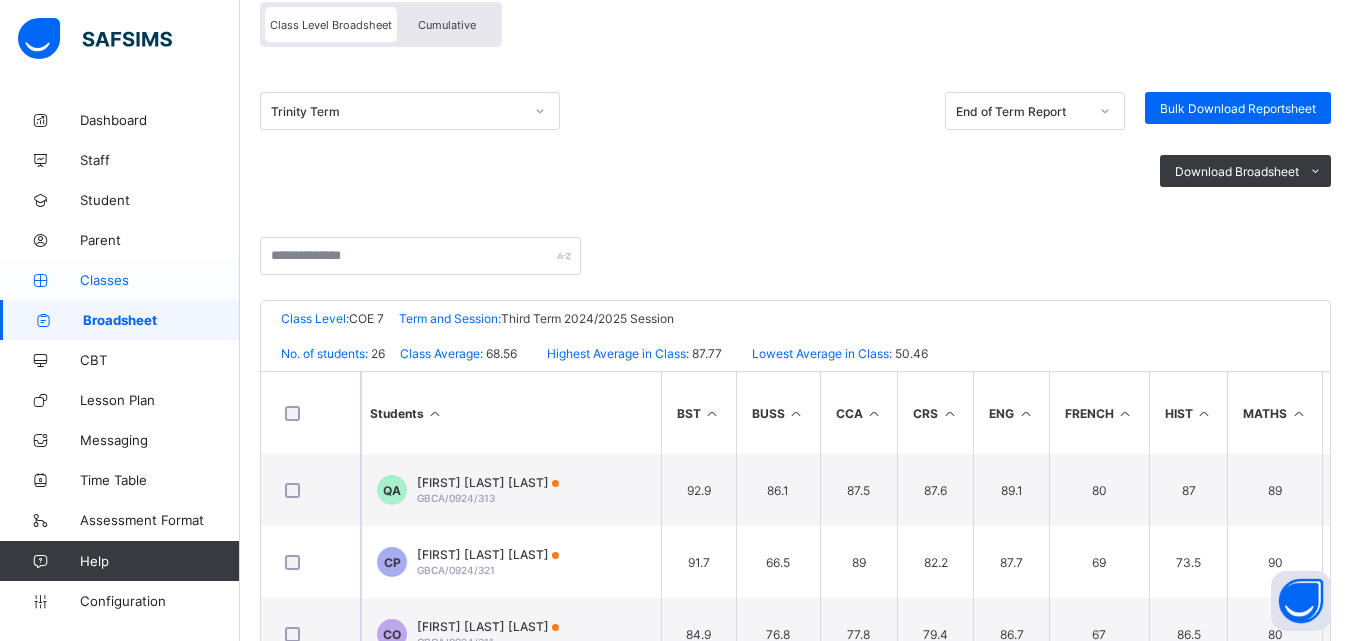 click on "Classes" at bounding box center (160, 280) 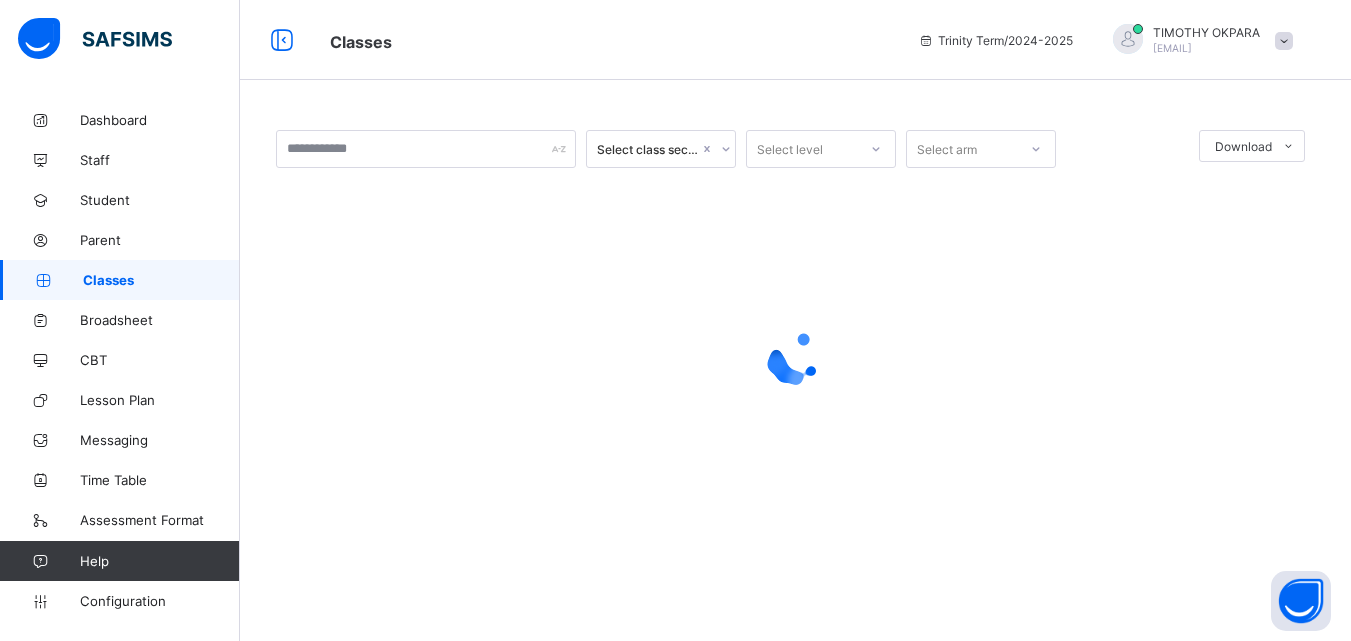 scroll, scrollTop: 0, scrollLeft: 0, axis: both 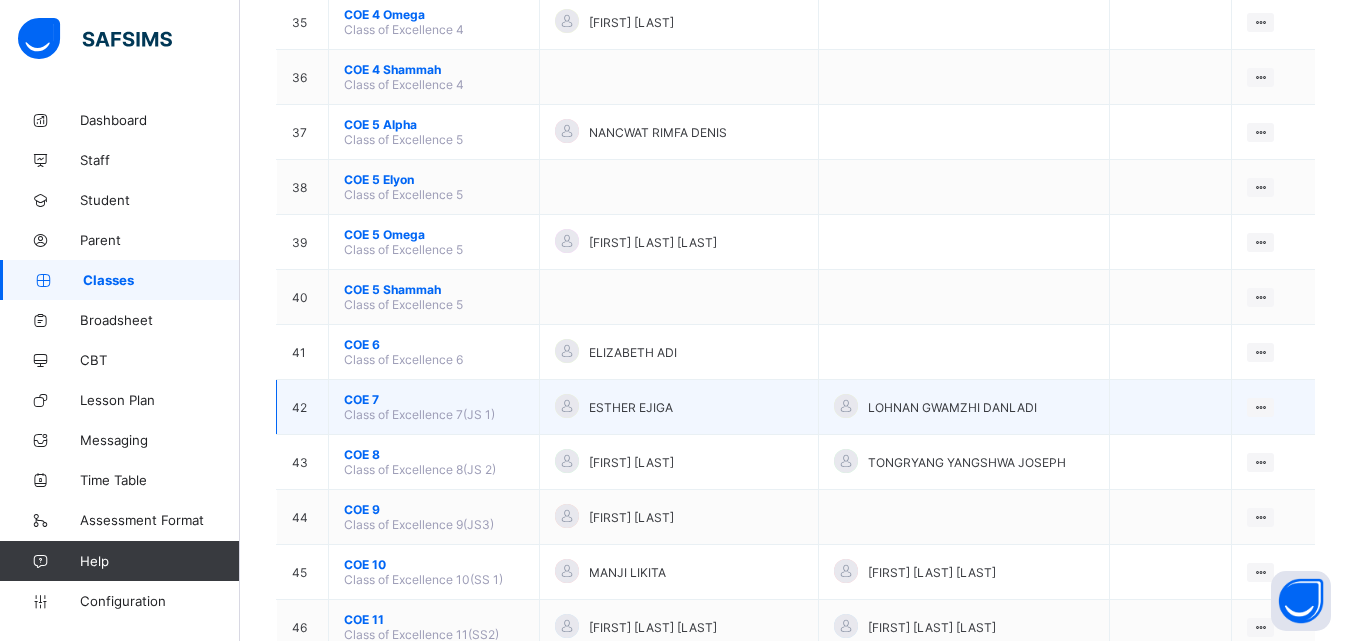 click on "COE 7" at bounding box center [434, 399] 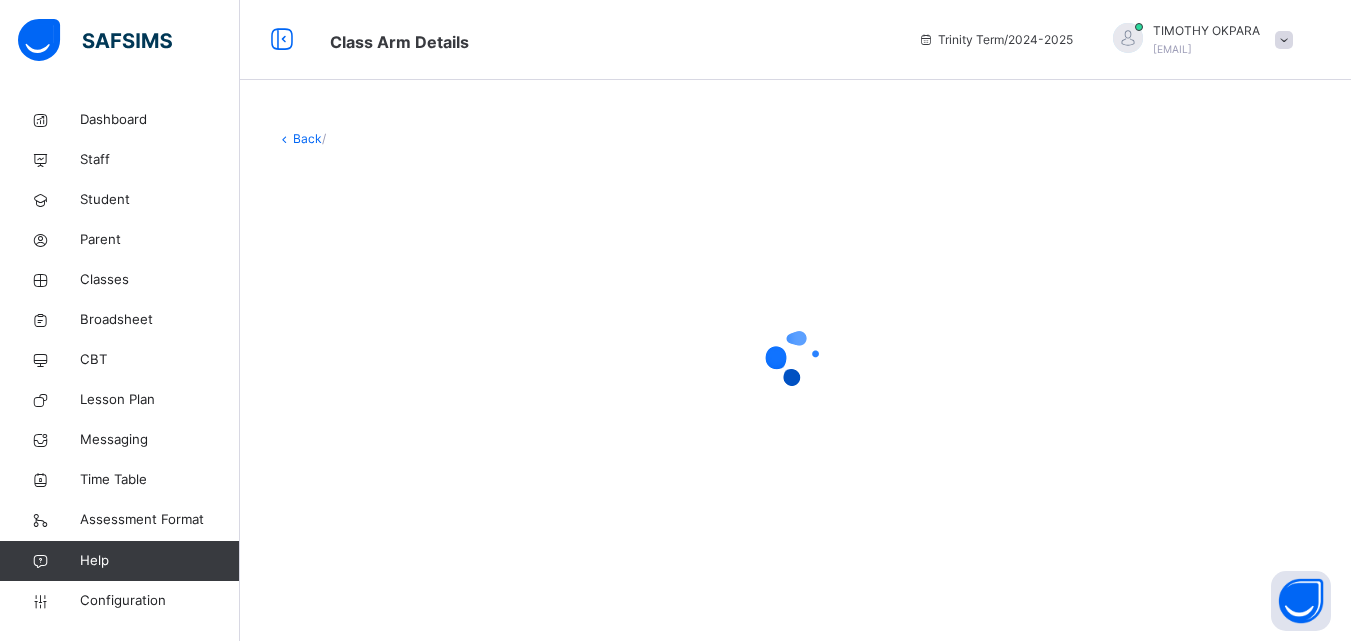 scroll, scrollTop: 0, scrollLeft: 0, axis: both 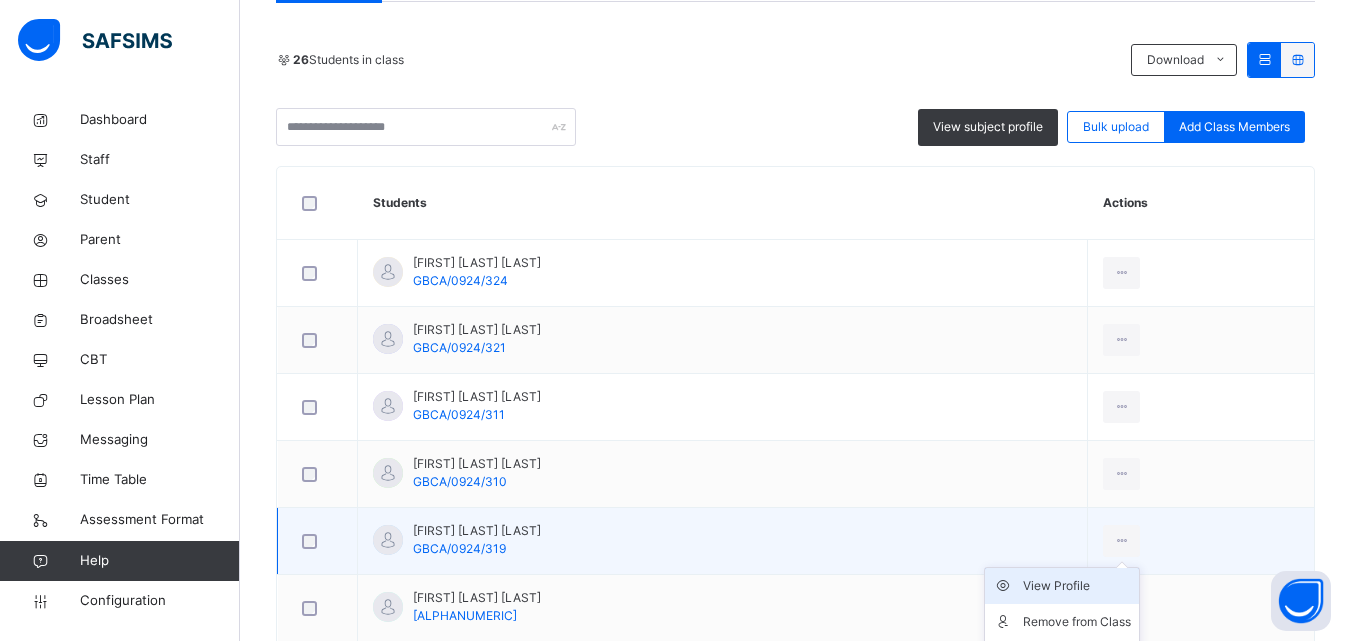 click on "View Profile" at bounding box center [1077, 586] 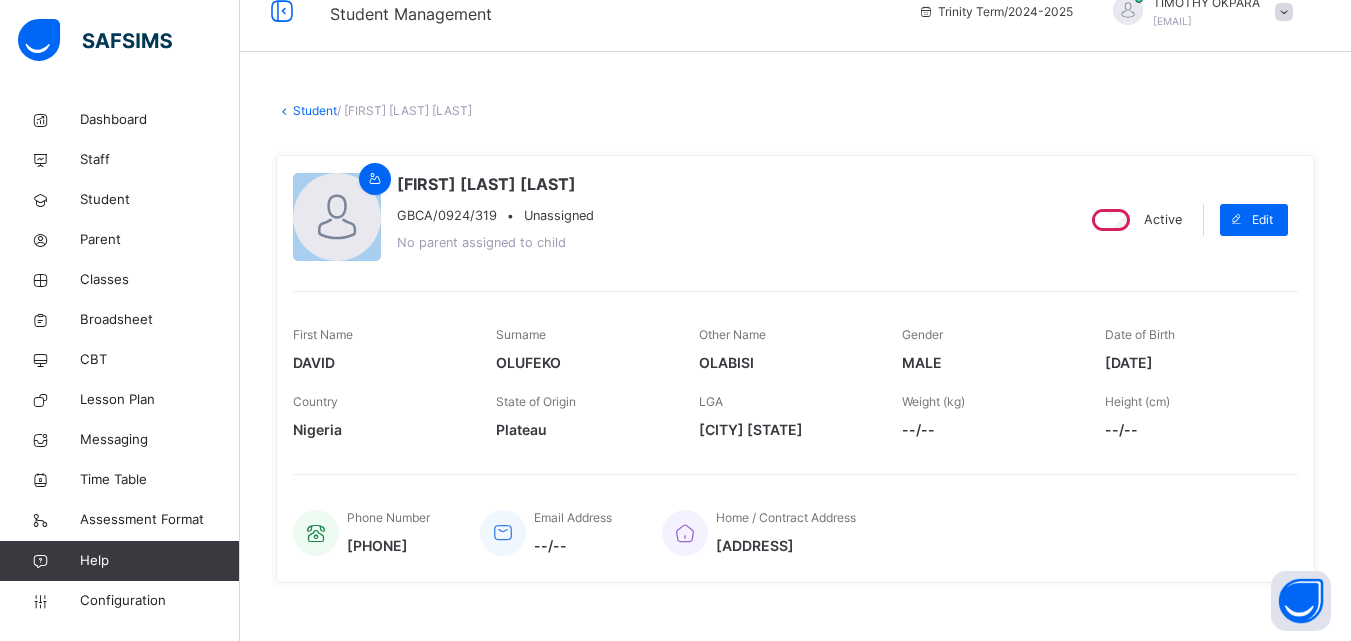 scroll, scrollTop: 0, scrollLeft: 0, axis: both 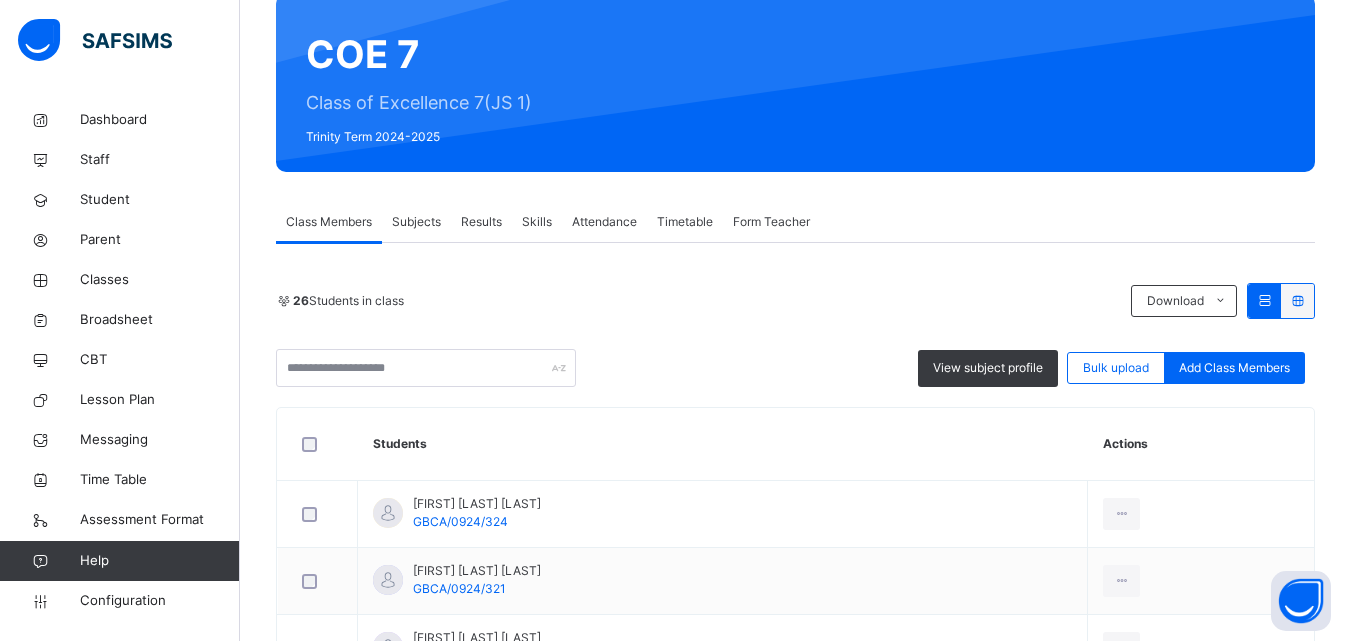 click on "Results" at bounding box center (481, 222) 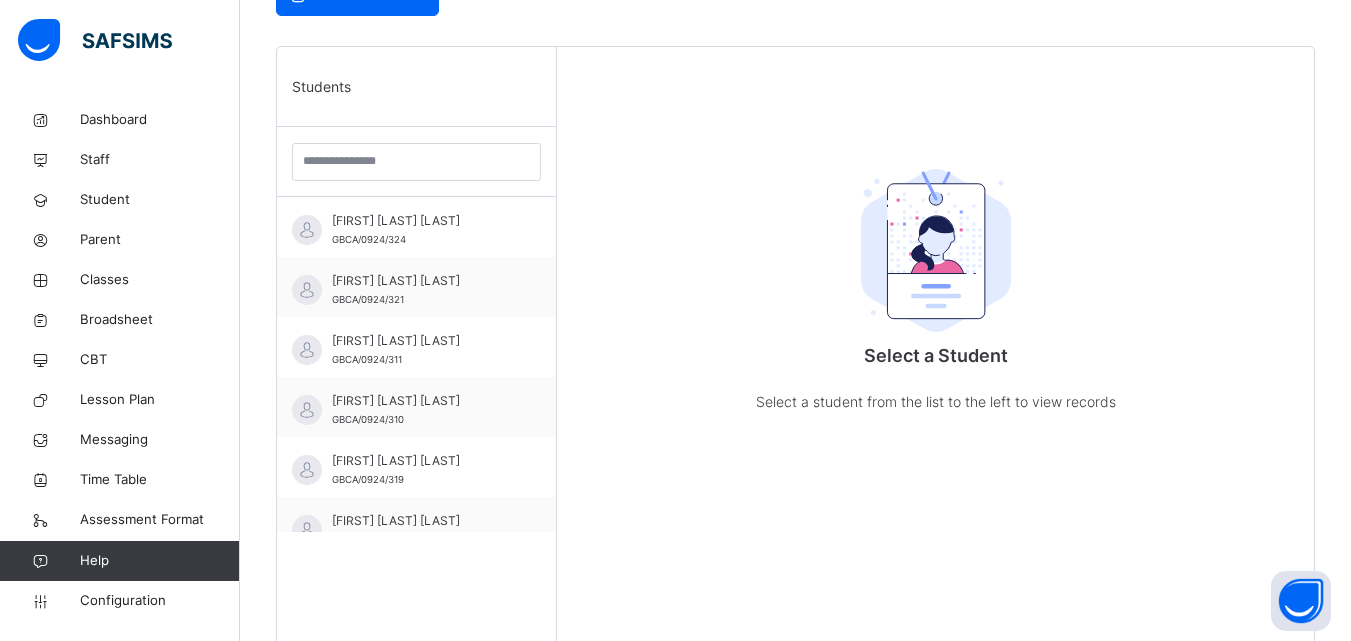 scroll, scrollTop: 481, scrollLeft: 0, axis: vertical 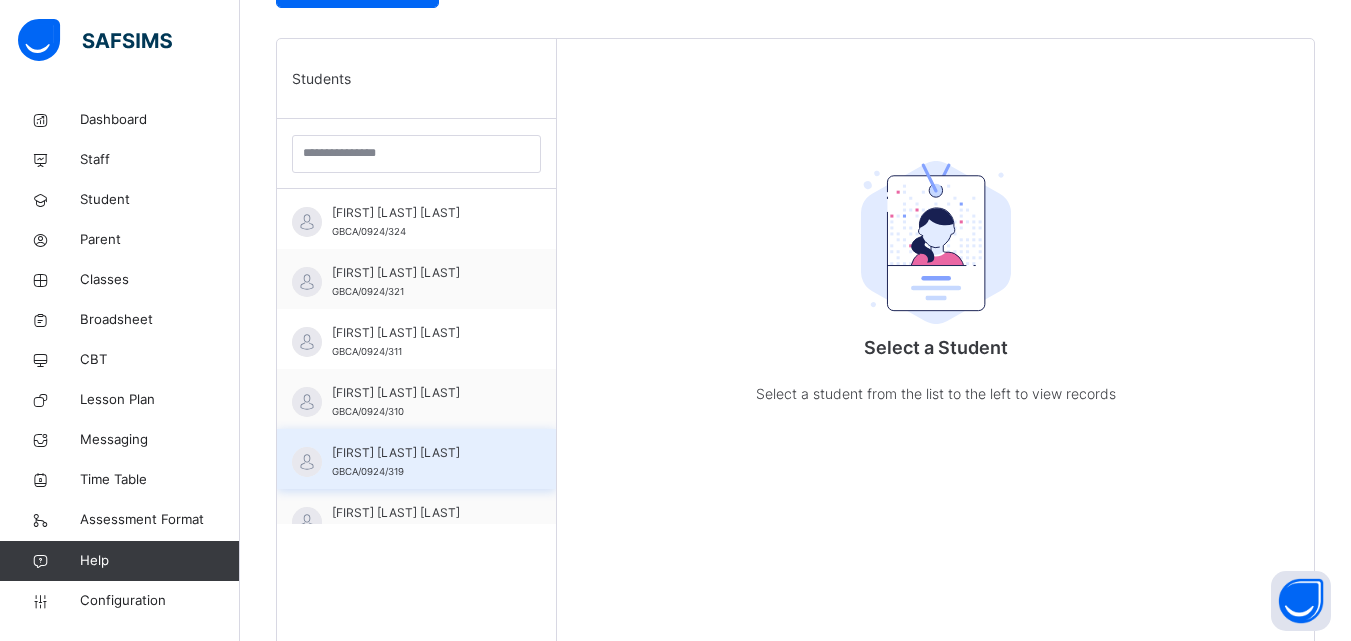 click on "GBCA/0924/319" at bounding box center [368, 471] 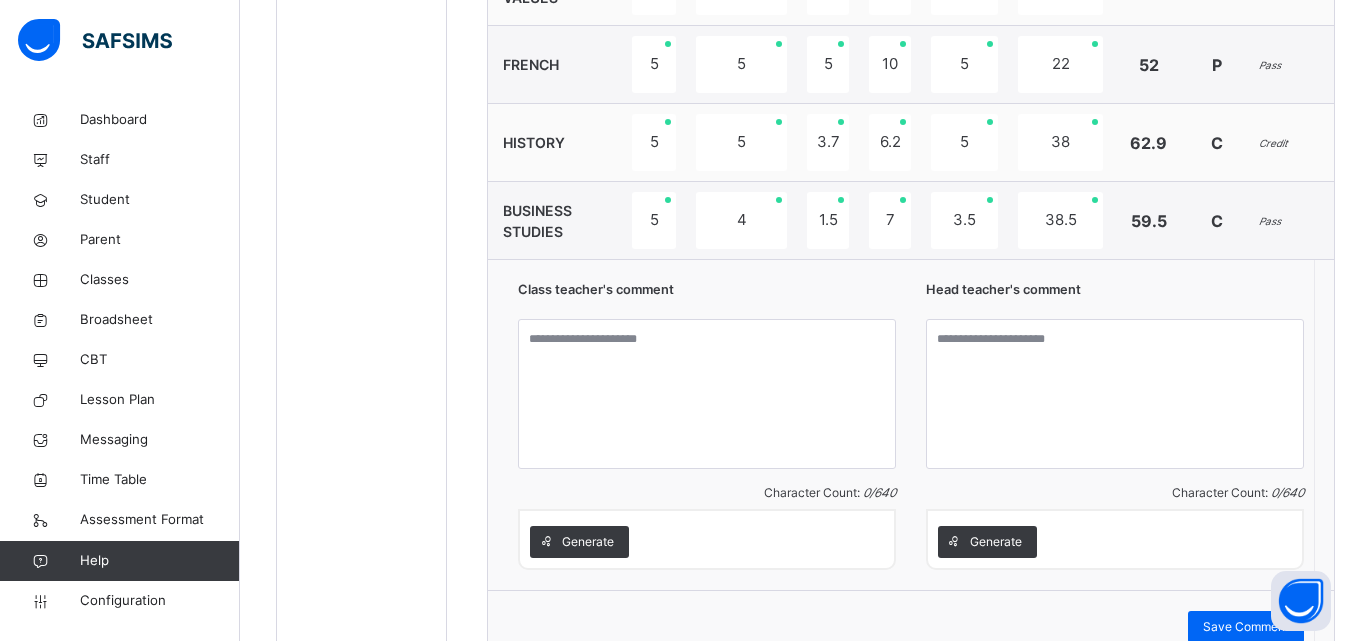 scroll, scrollTop: 1382, scrollLeft: 0, axis: vertical 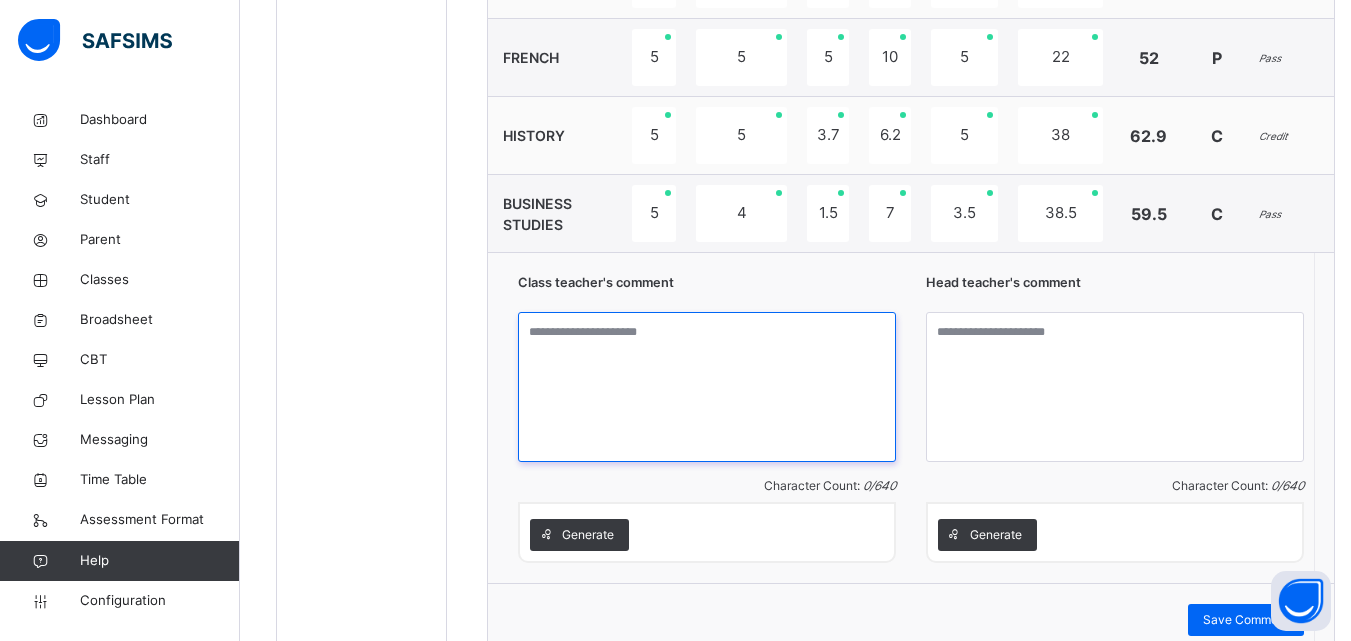 click at bounding box center [707, 387] 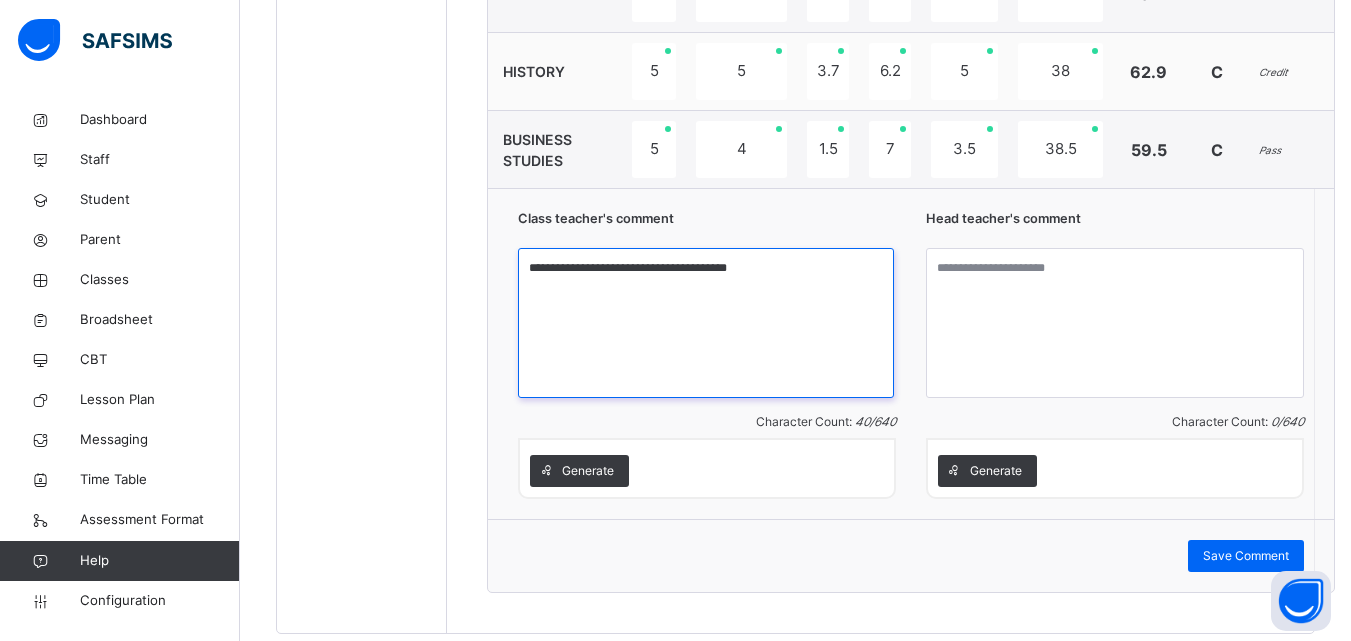 scroll, scrollTop: 1464, scrollLeft: 0, axis: vertical 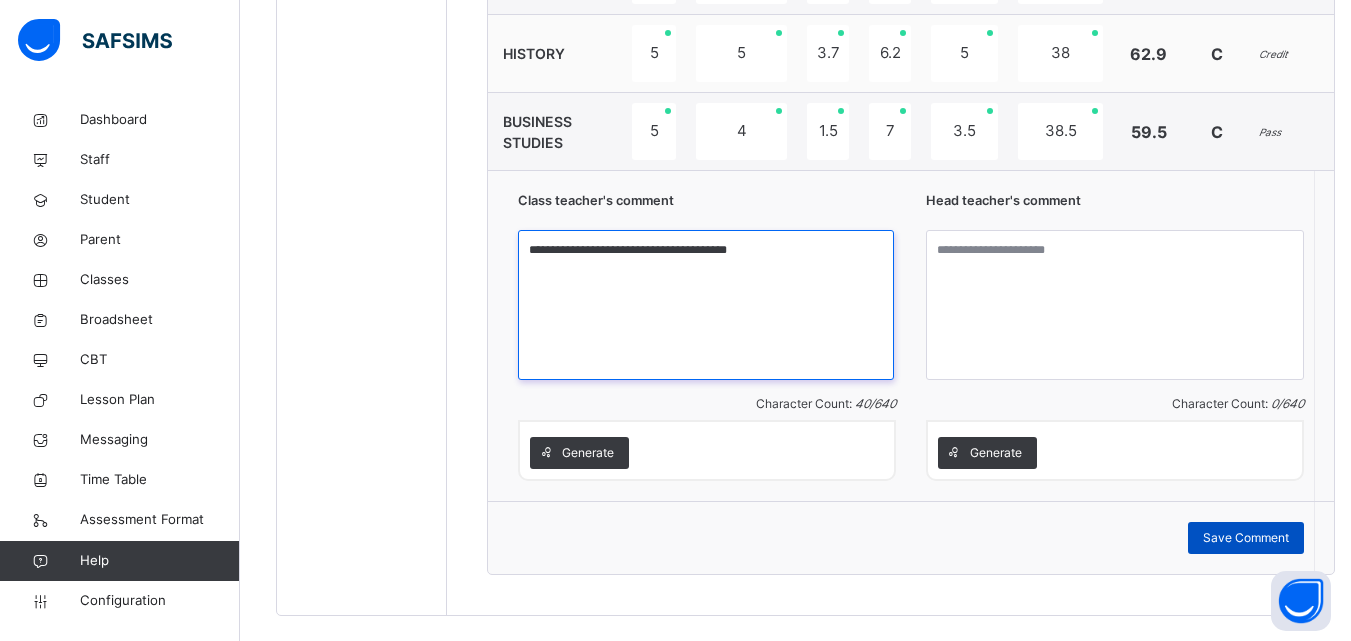 type on "**********" 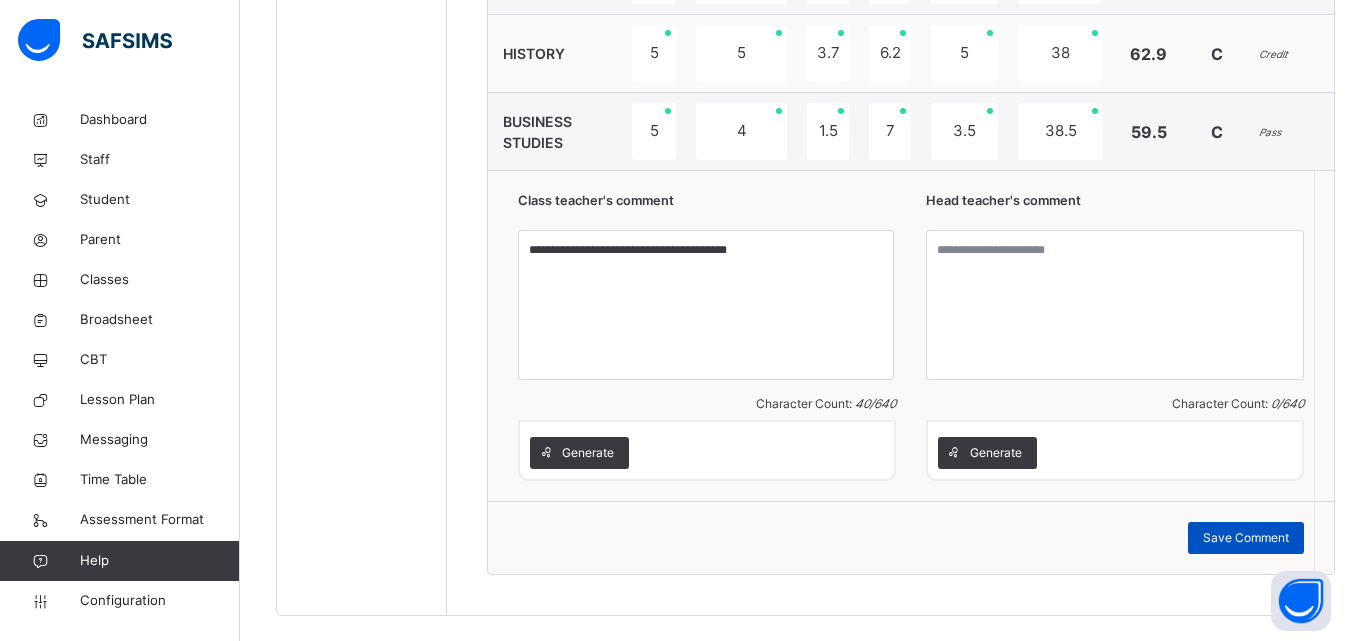 click on "Save Comment" at bounding box center [1246, 538] 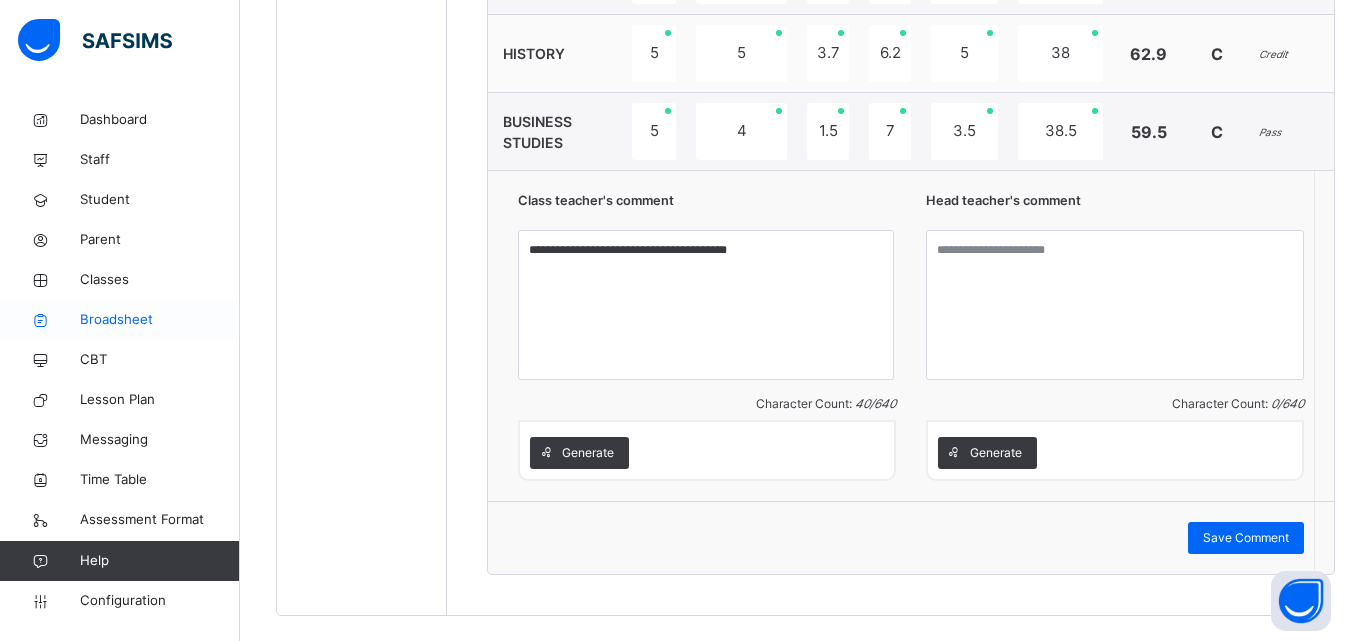 click on "Broadsheet" at bounding box center [160, 320] 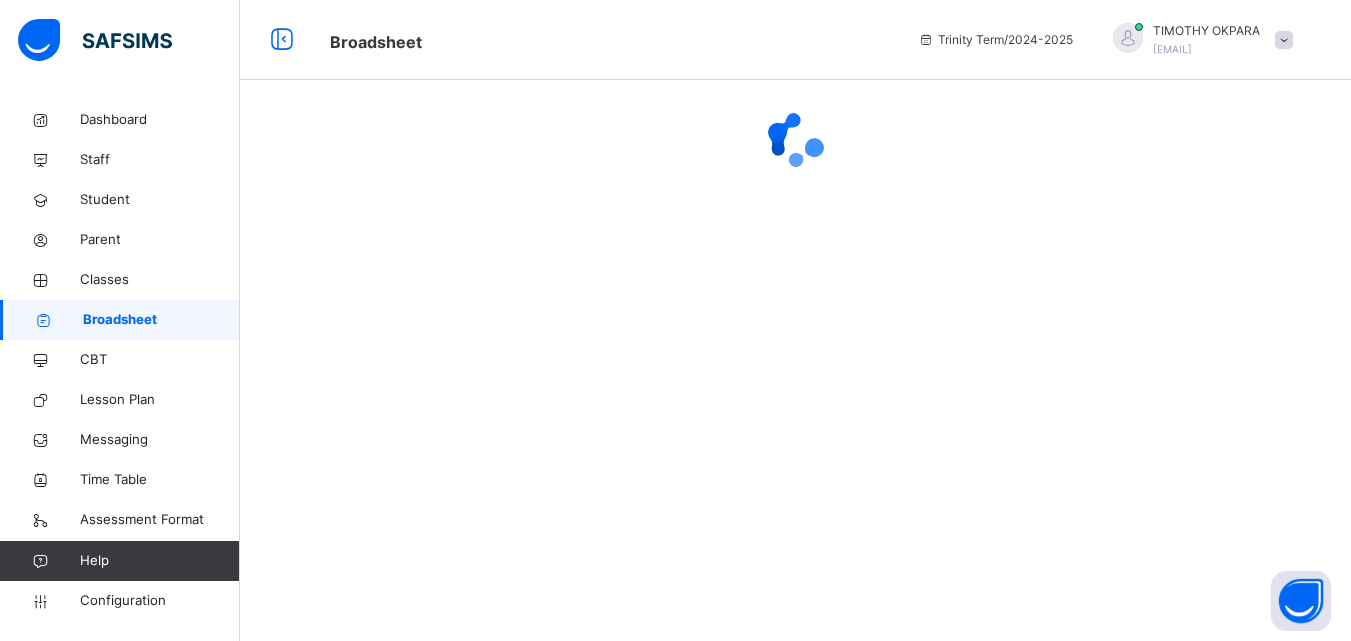 scroll, scrollTop: 0, scrollLeft: 0, axis: both 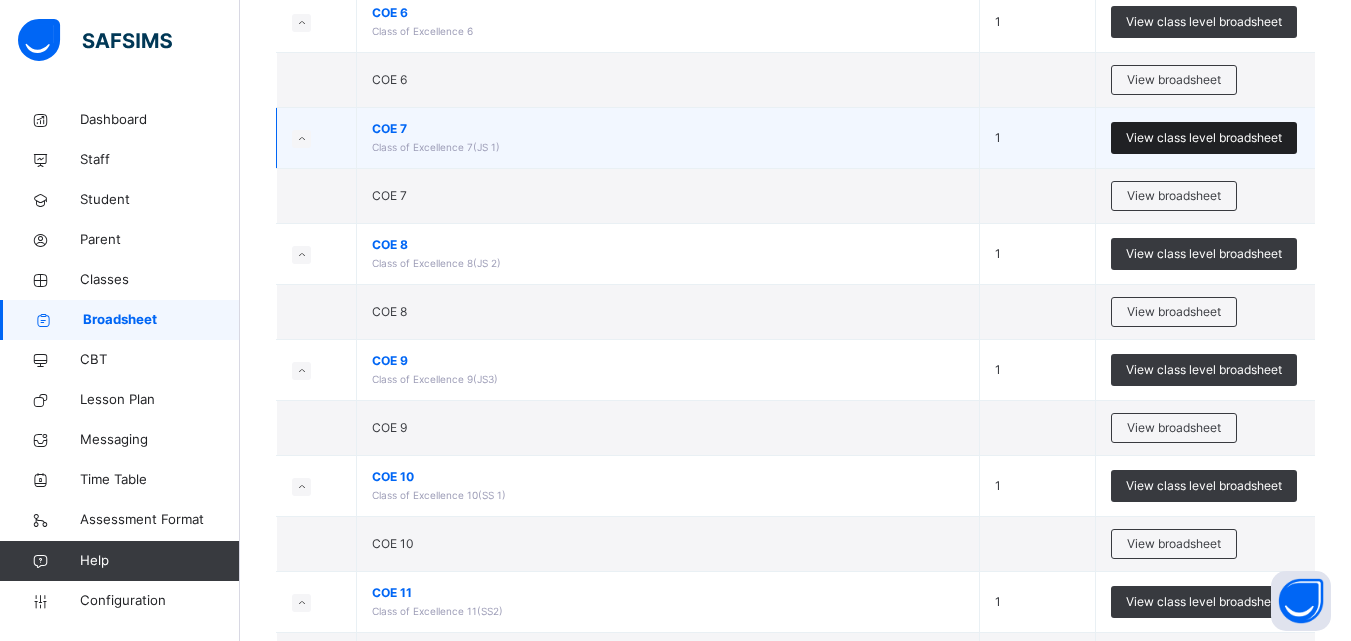 click on "View class level broadsheet" at bounding box center (1204, 138) 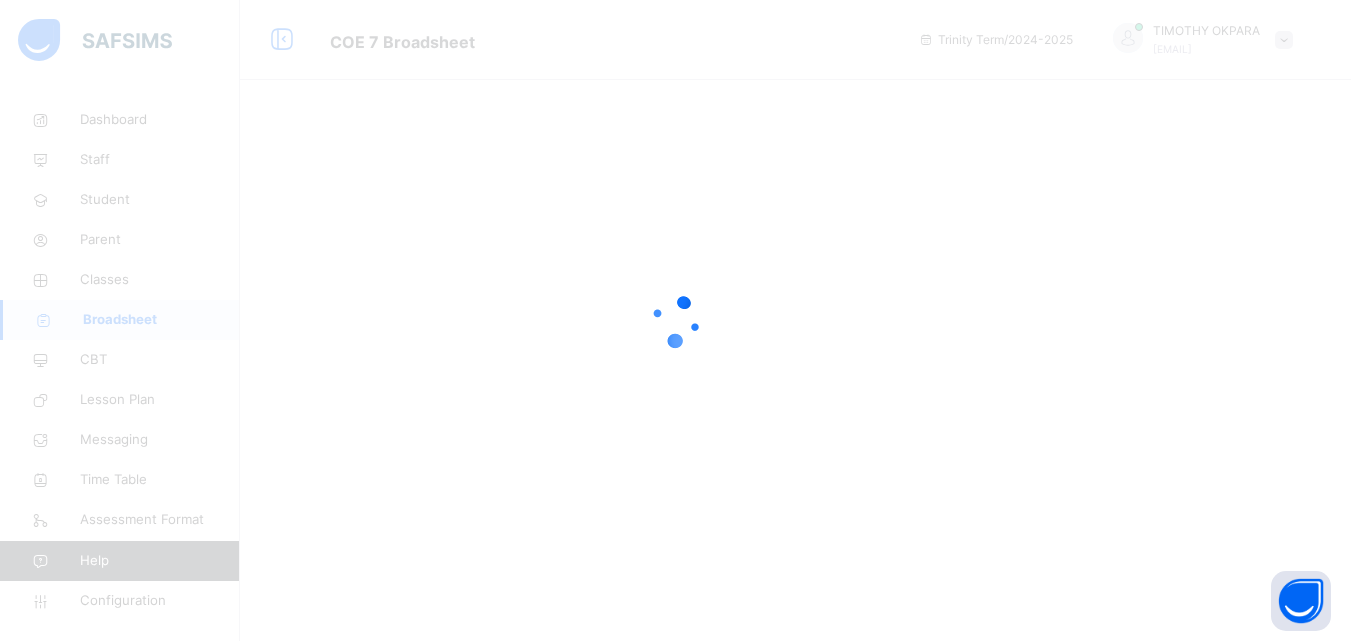 scroll, scrollTop: 0, scrollLeft: 0, axis: both 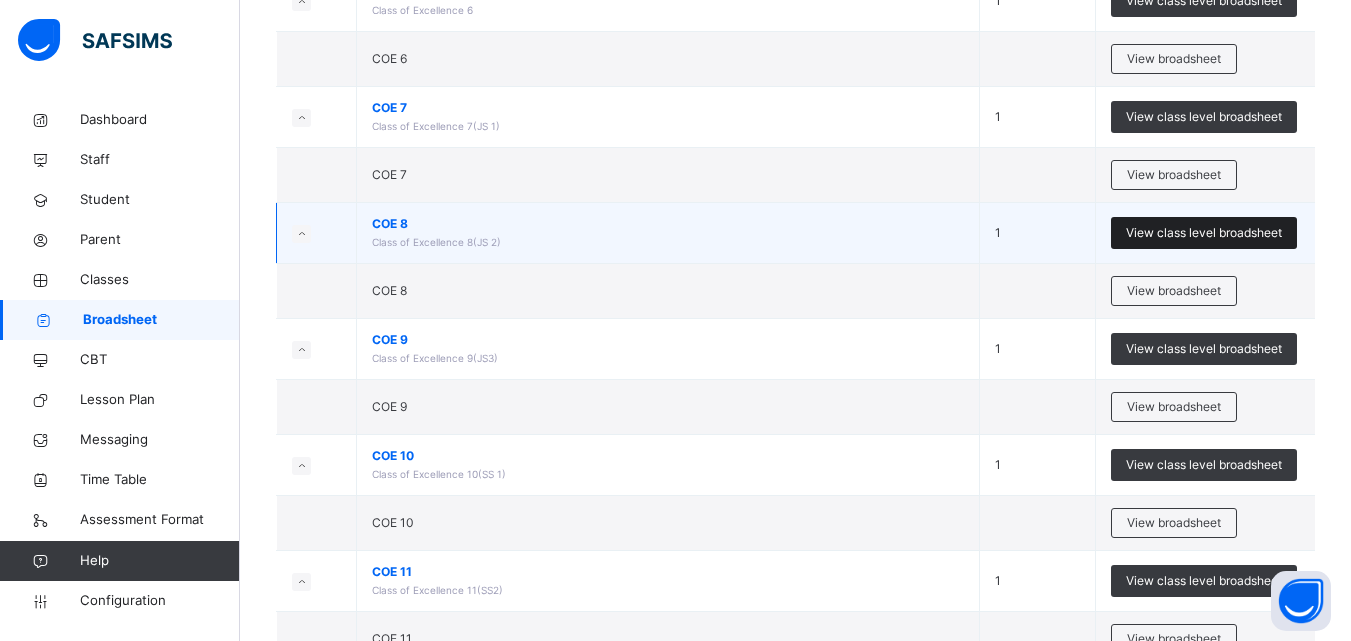 click on "View class level broadsheet" at bounding box center (1204, 233) 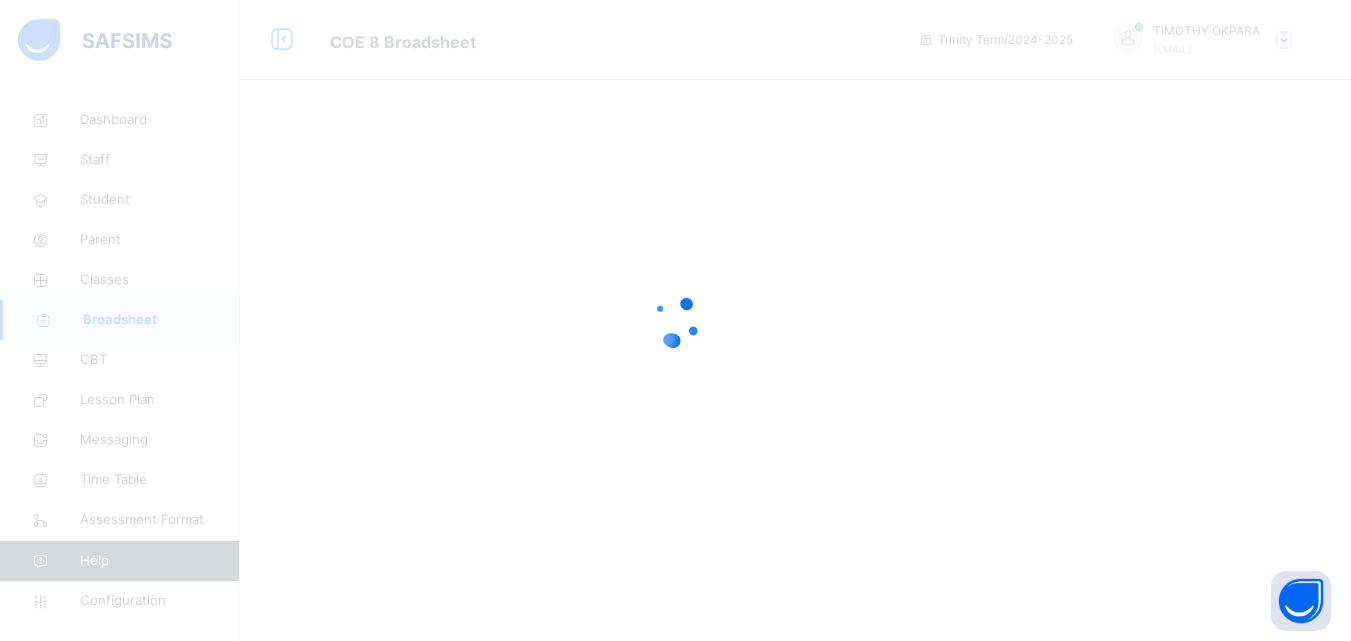 scroll, scrollTop: 0, scrollLeft: 0, axis: both 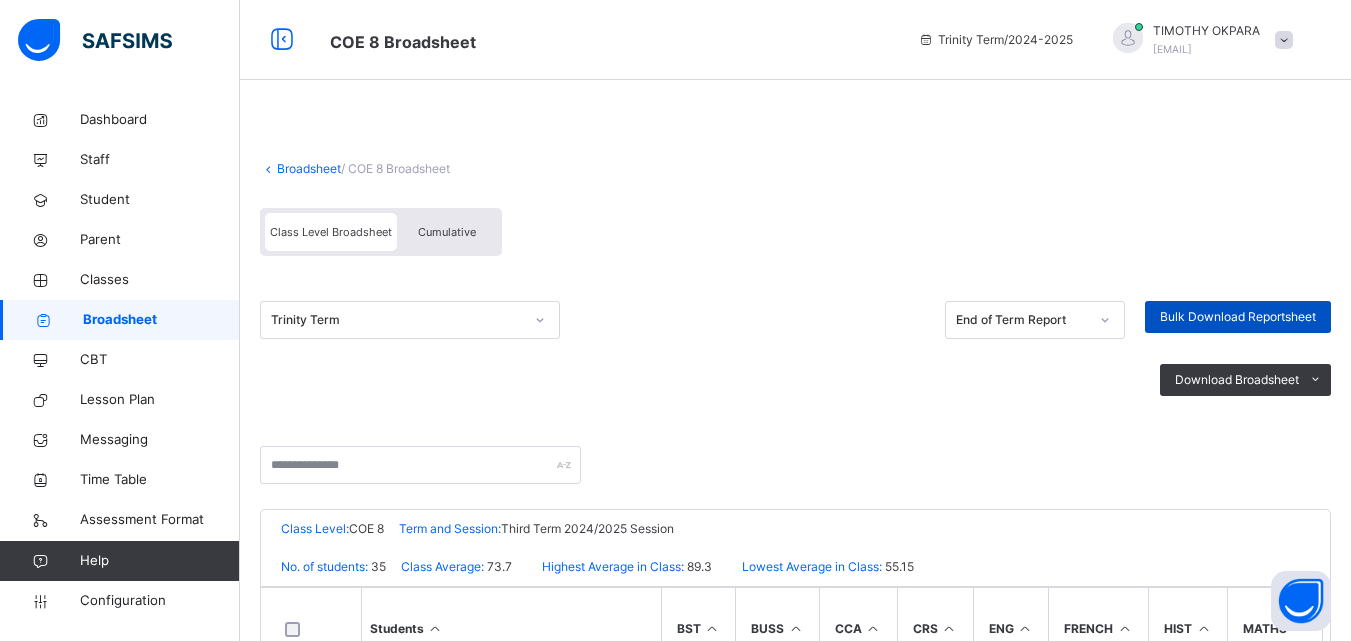 click on "Bulk Download Reportsheet" at bounding box center (1238, 317) 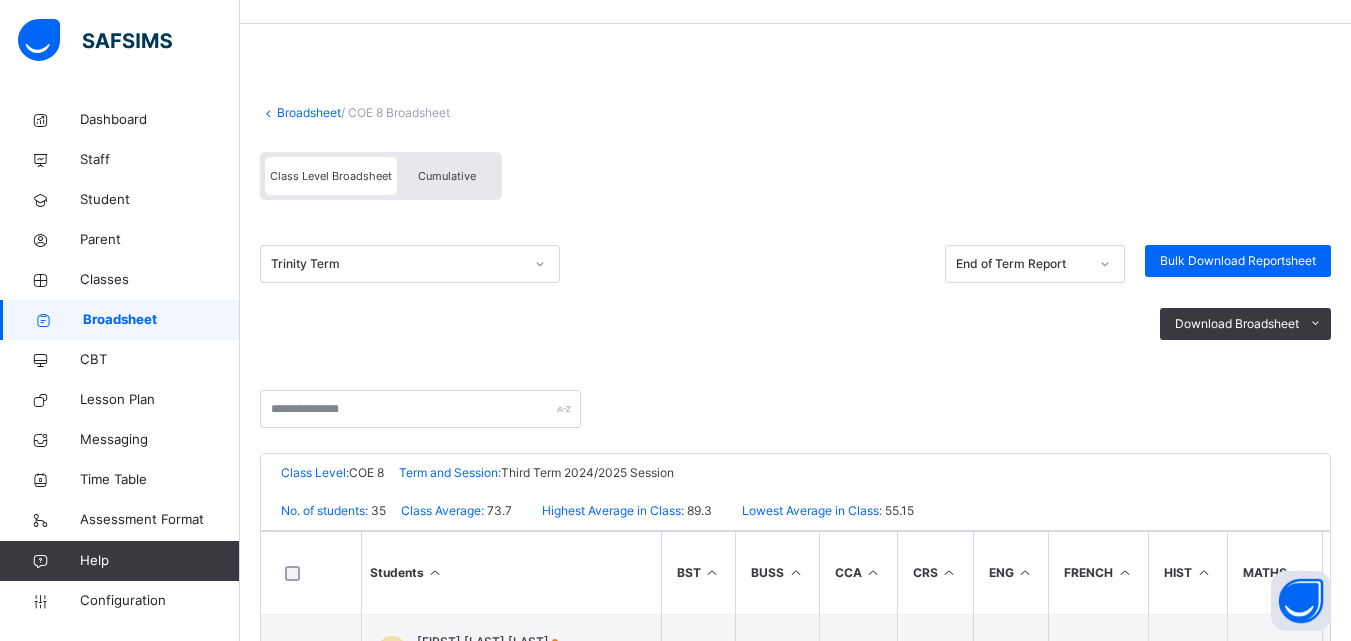 scroll, scrollTop: 28, scrollLeft: 0, axis: vertical 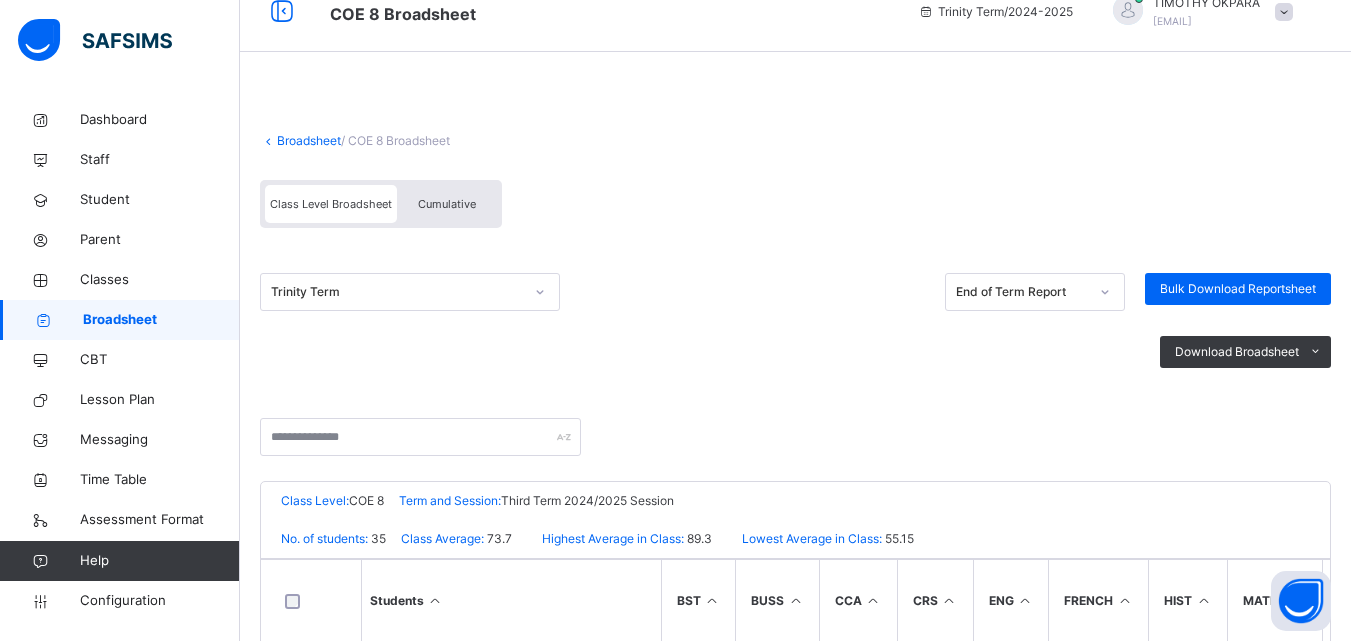 click on "Cumulative" at bounding box center [447, 204] 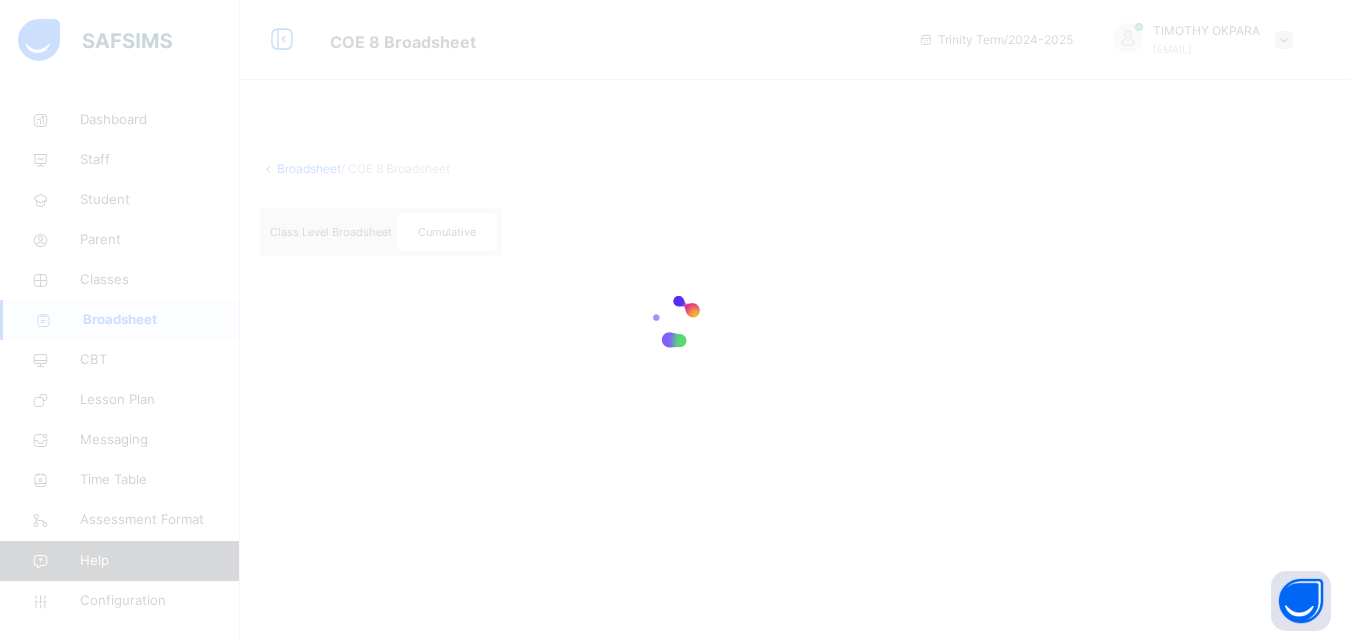 scroll, scrollTop: 0, scrollLeft: 0, axis: both 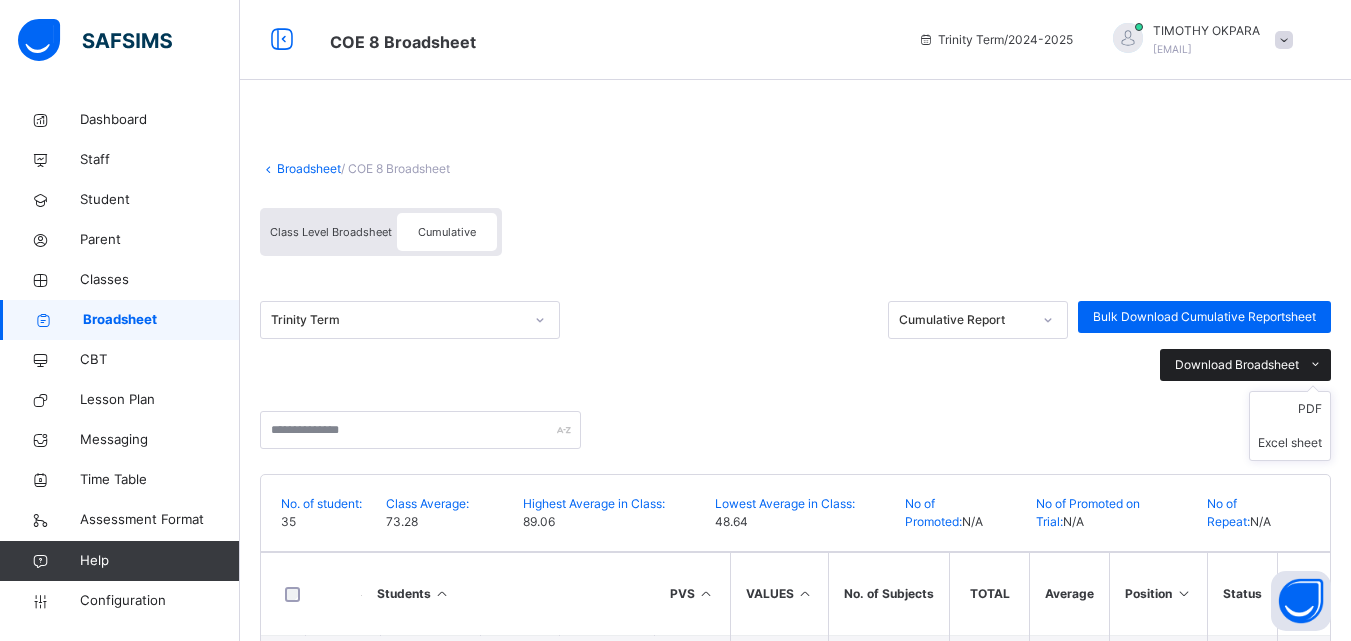 click on "Download Broadsheet" at bounding box center (1237, 365) 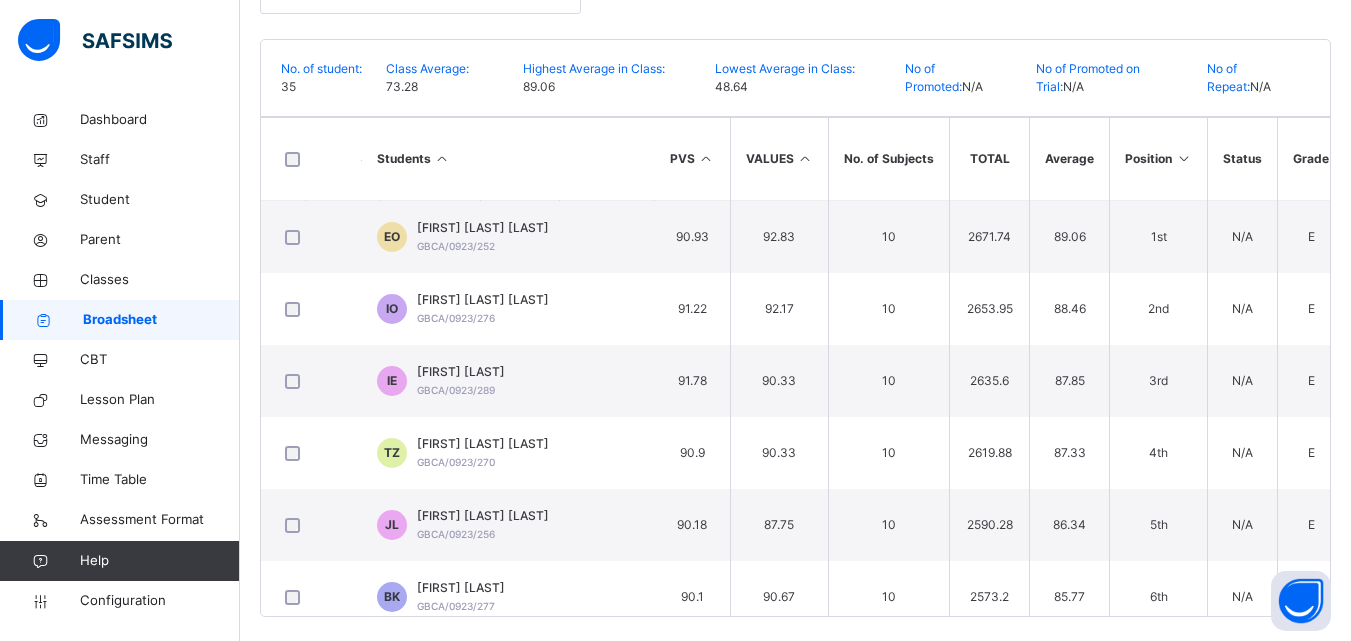 scroll, scrollTop: 451, scrollLeft: 0, axis: vertical 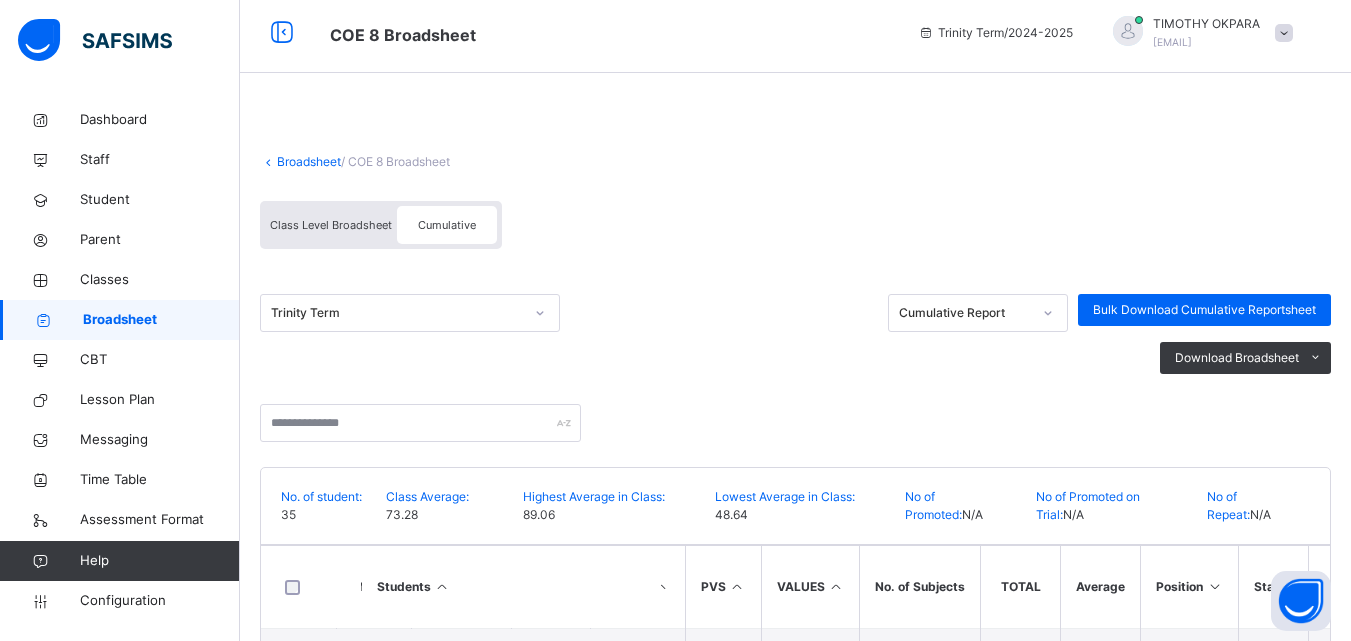 click on "Class Level Broadsheet" at bounding box center (331, 225) 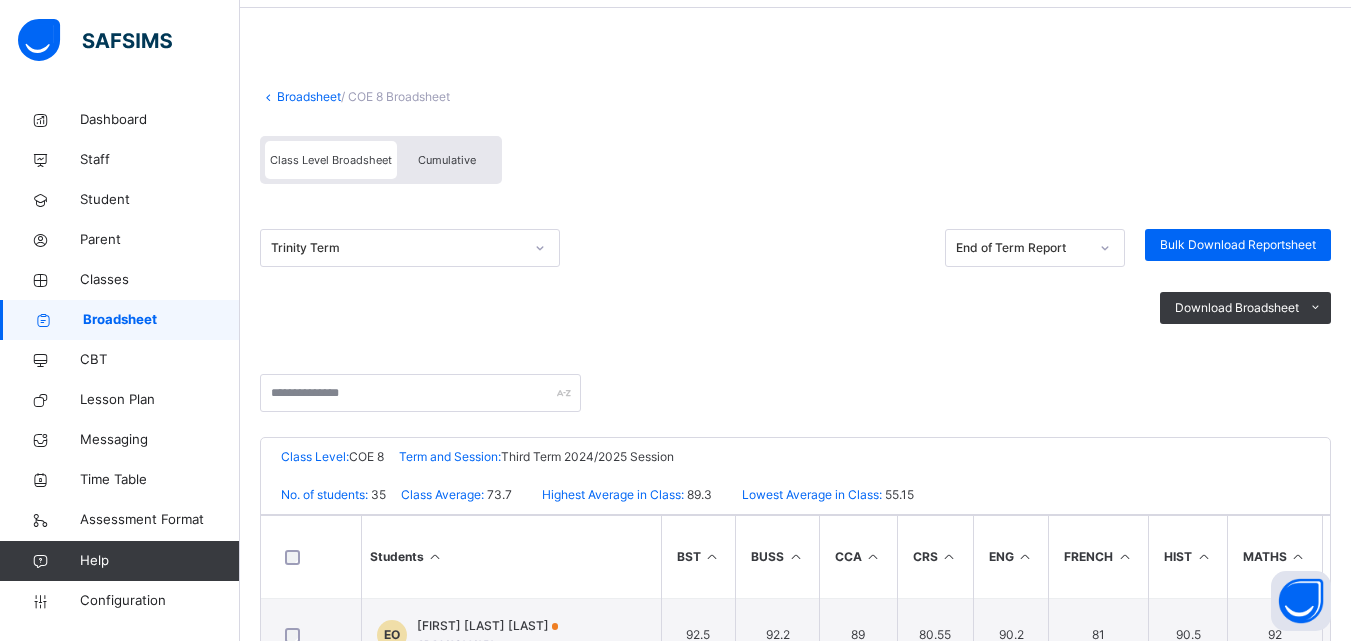scroll, scrollTop: 57, scrollLeft: 0, axis: vertical 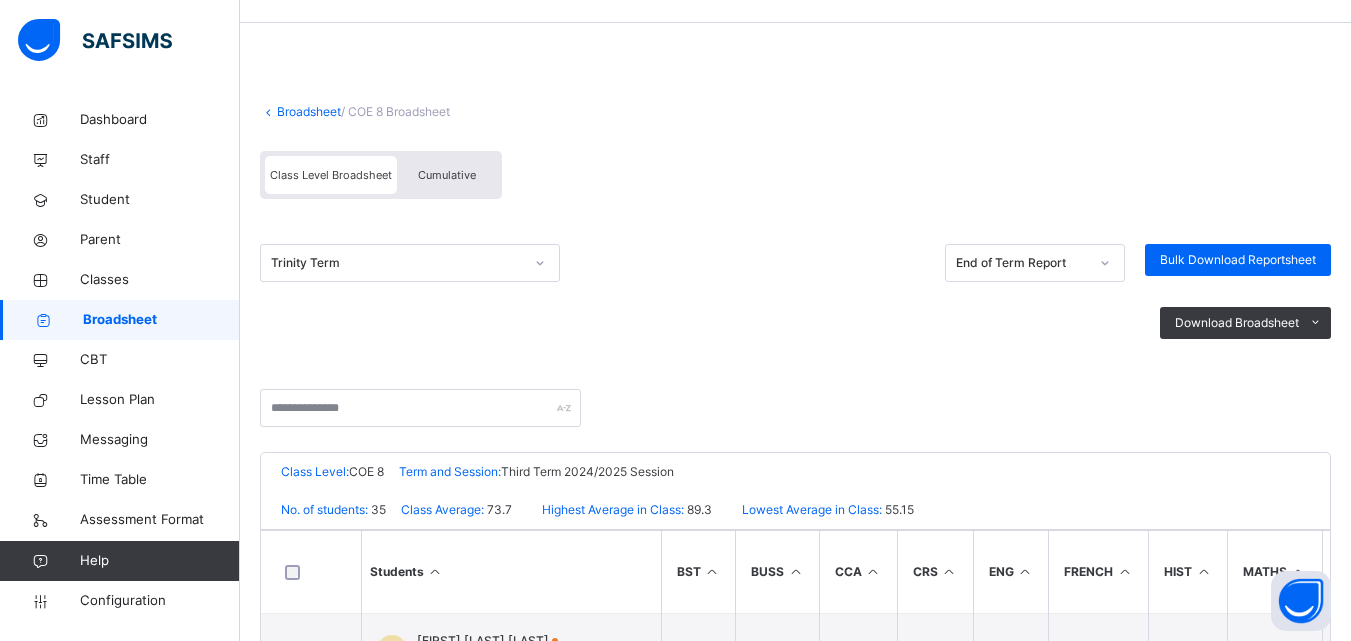 click on "Class Level Broadsheet" at bounding box center [331, 175] 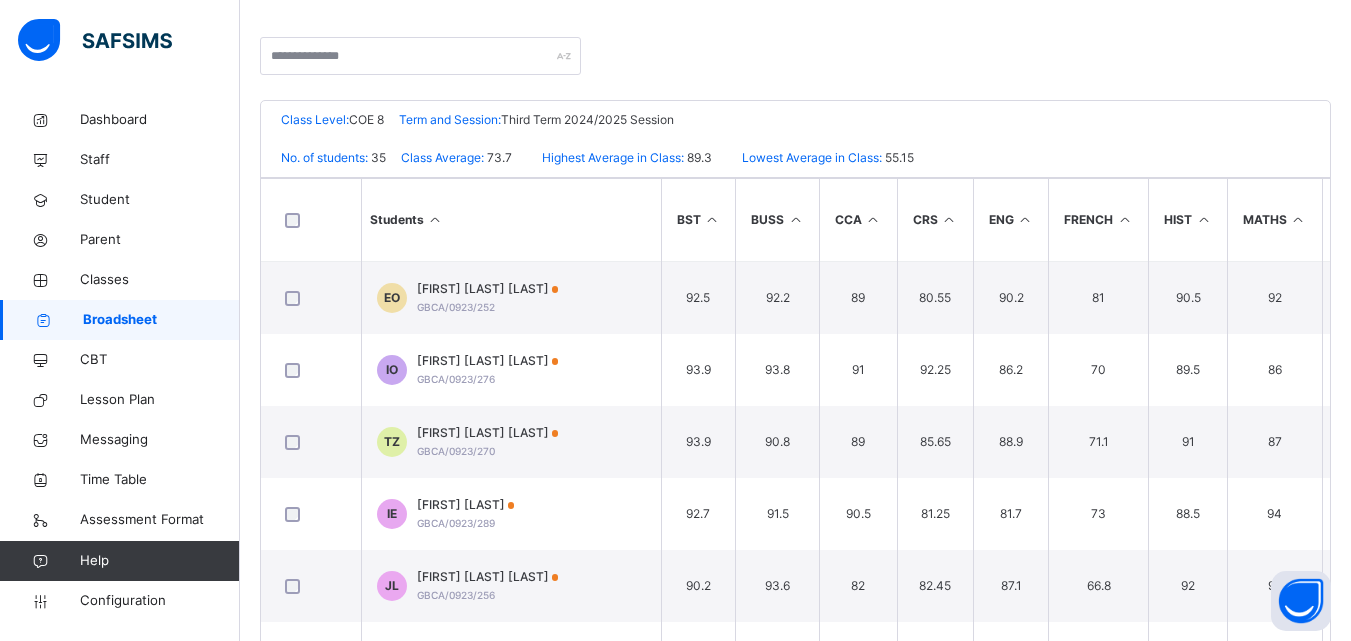 scroll, scrollTop: 415, scrollLeft: 0, axis: vertical 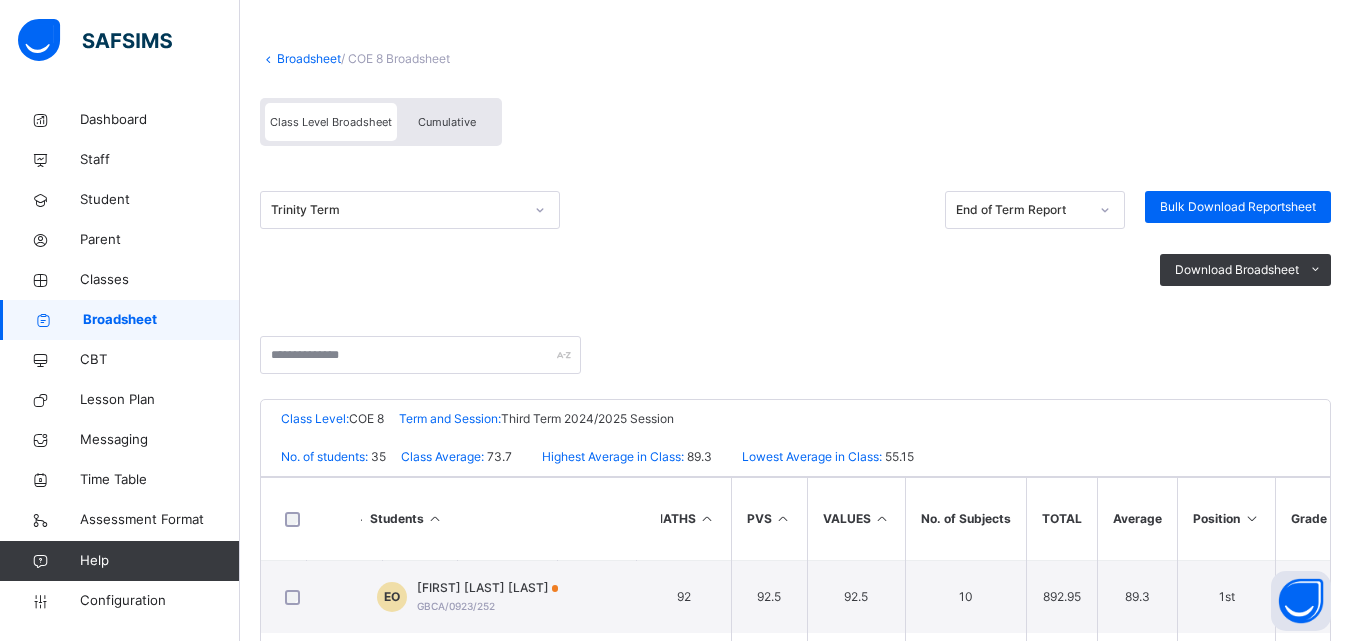 click on "Cumulative" at bounding box center [447, 122] 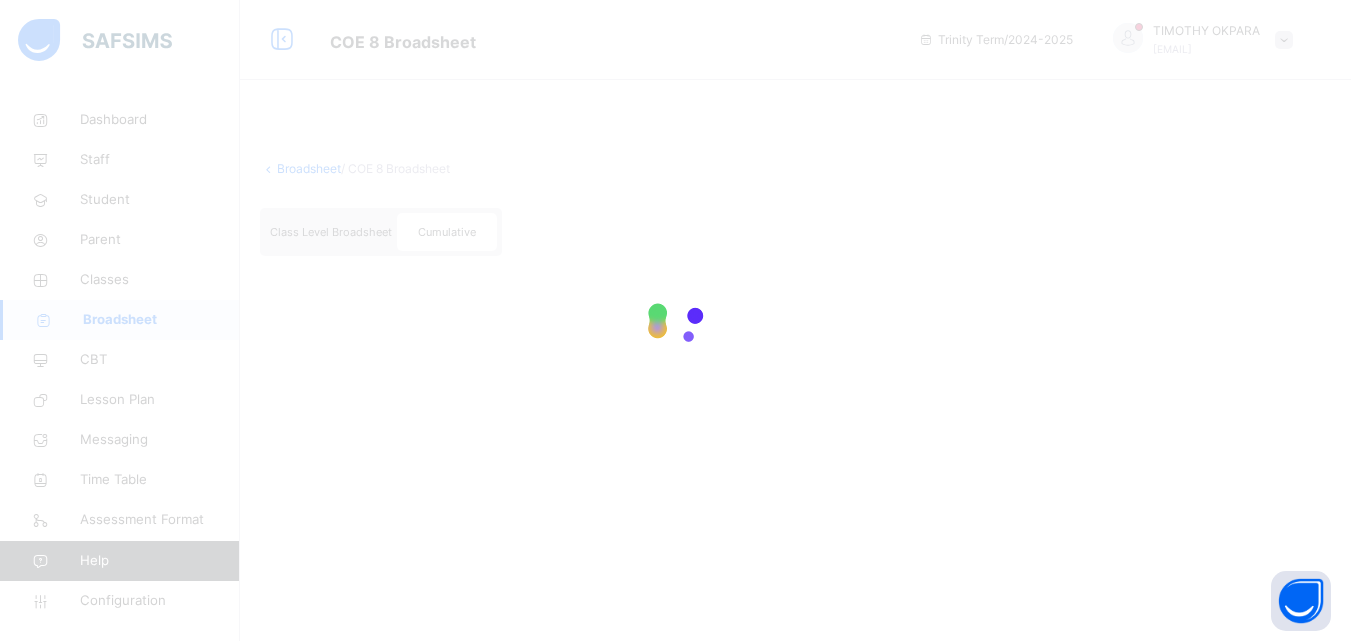 scroll, scrollTop: 0, scrollLeft: 0, axis: both 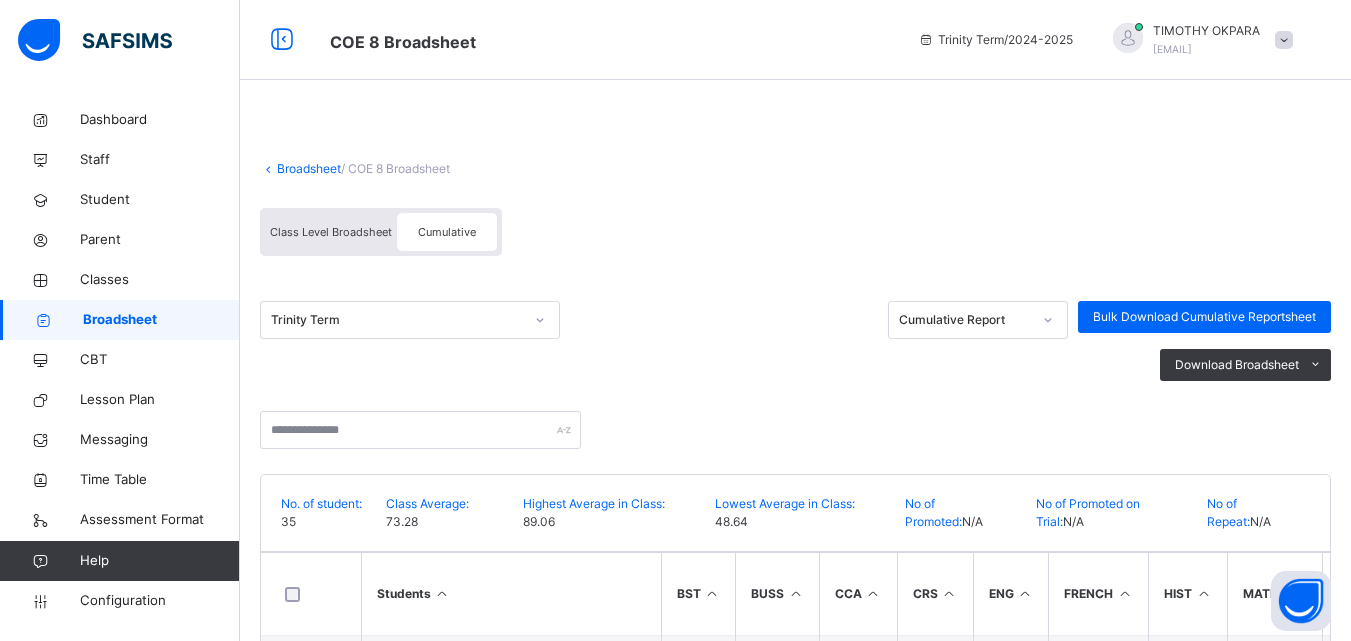 click on "Class Level Broadsheet" at bounding box center [331, 232] 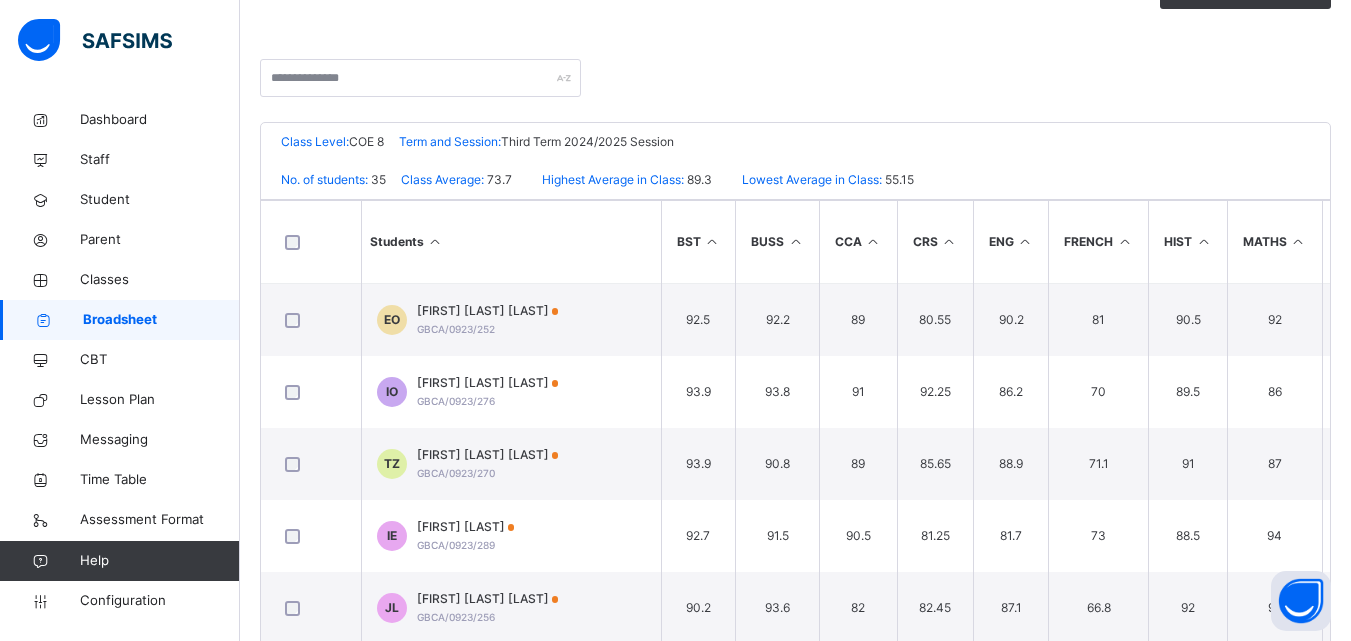 scroll, scrollTop: 397, scrollLeft: 0, axis: vertical 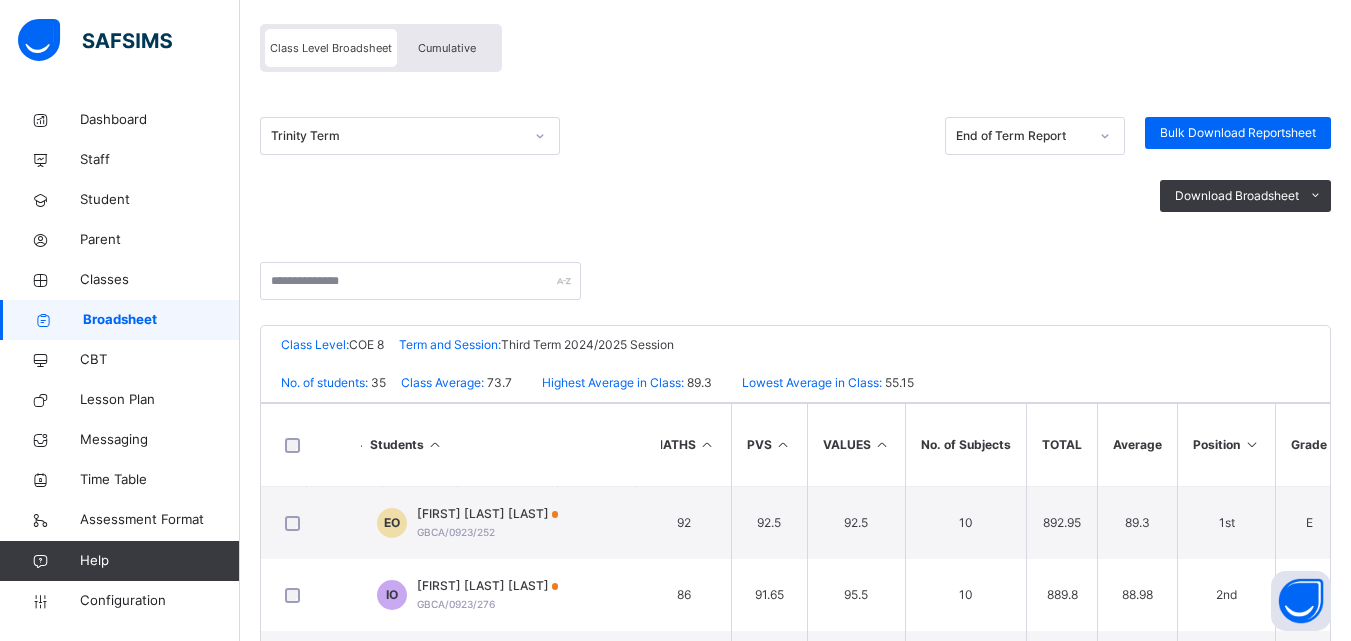 click on "Cumulative" at bounding box center [447, 48] 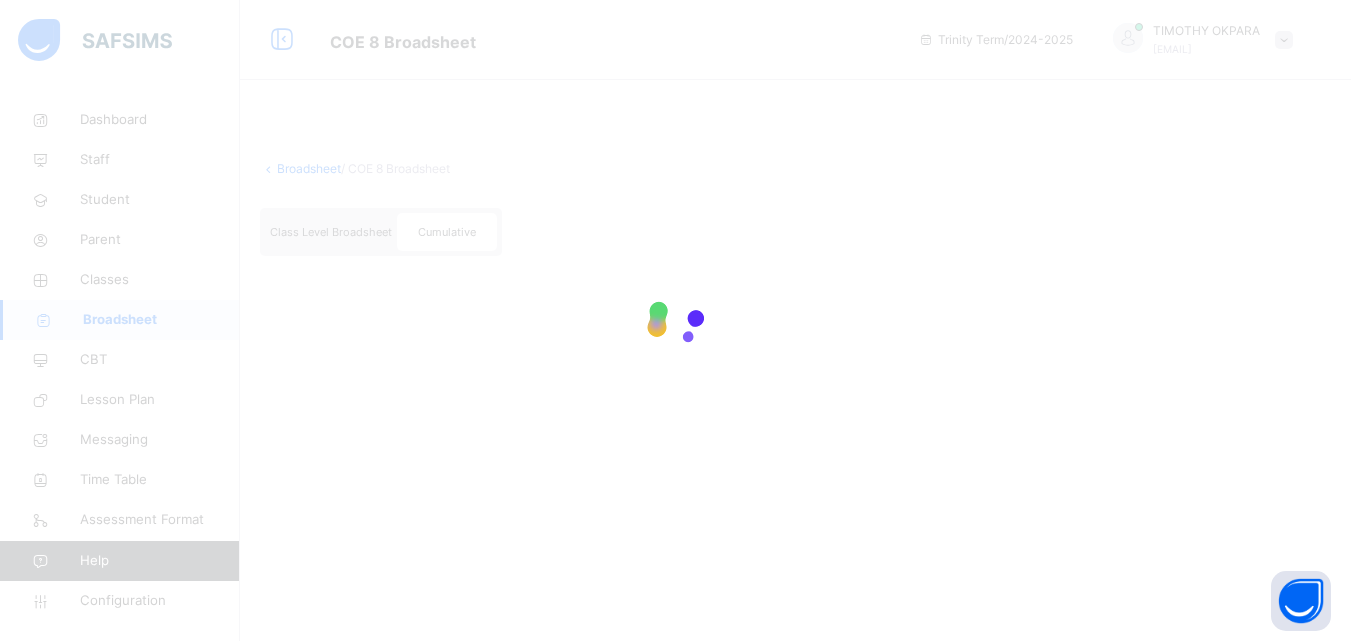 scroll, scrollTop: 0, scrollLeft: 0, axis: both 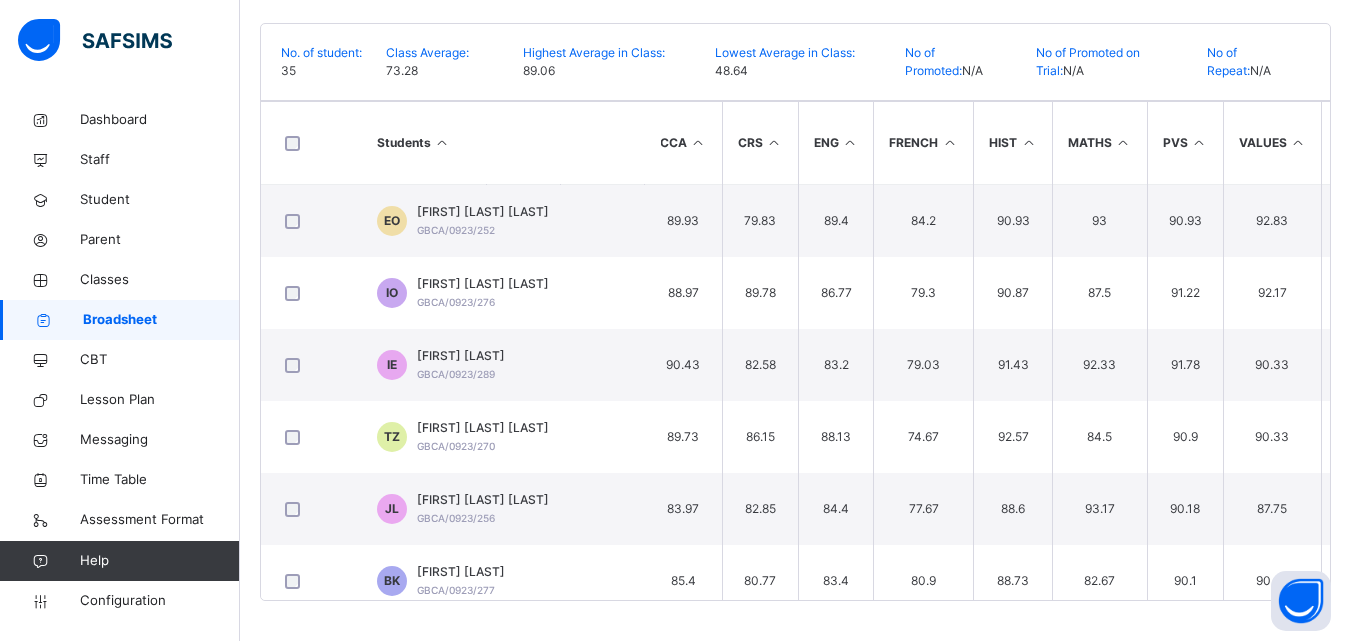 click on "Broadsheet" at bounding box center [161, 320] 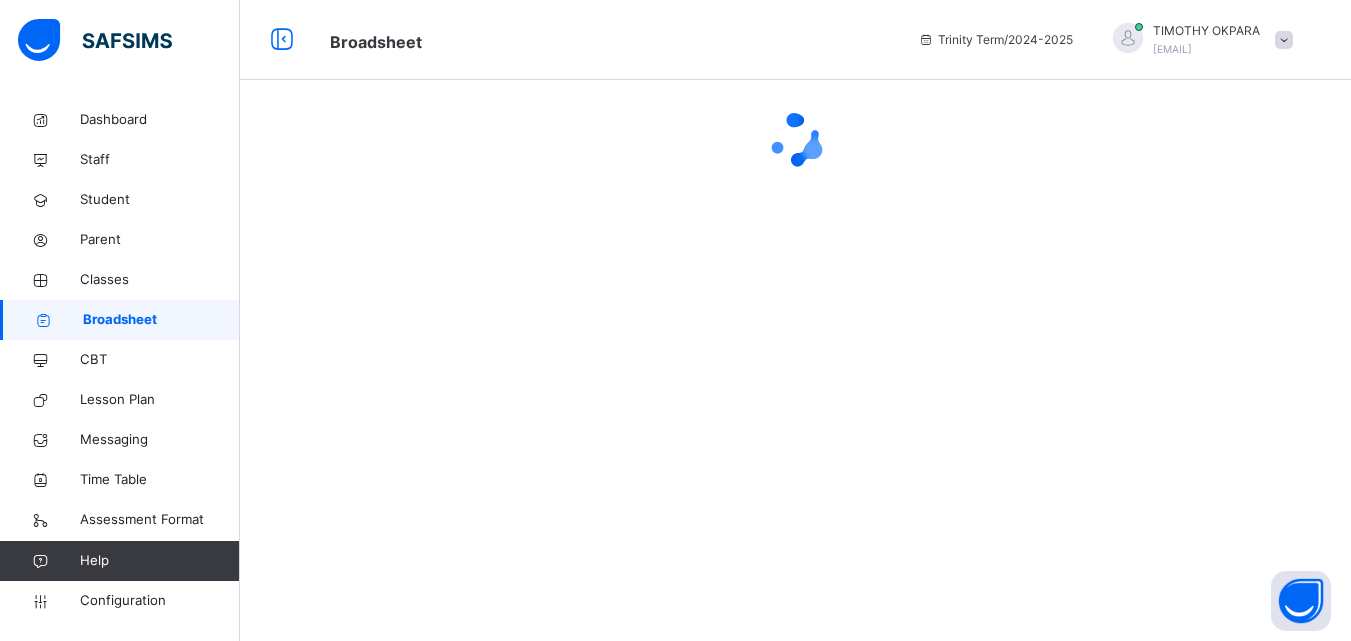 scroll, scrollTop: 0, scrollLeft: 0, axis: both 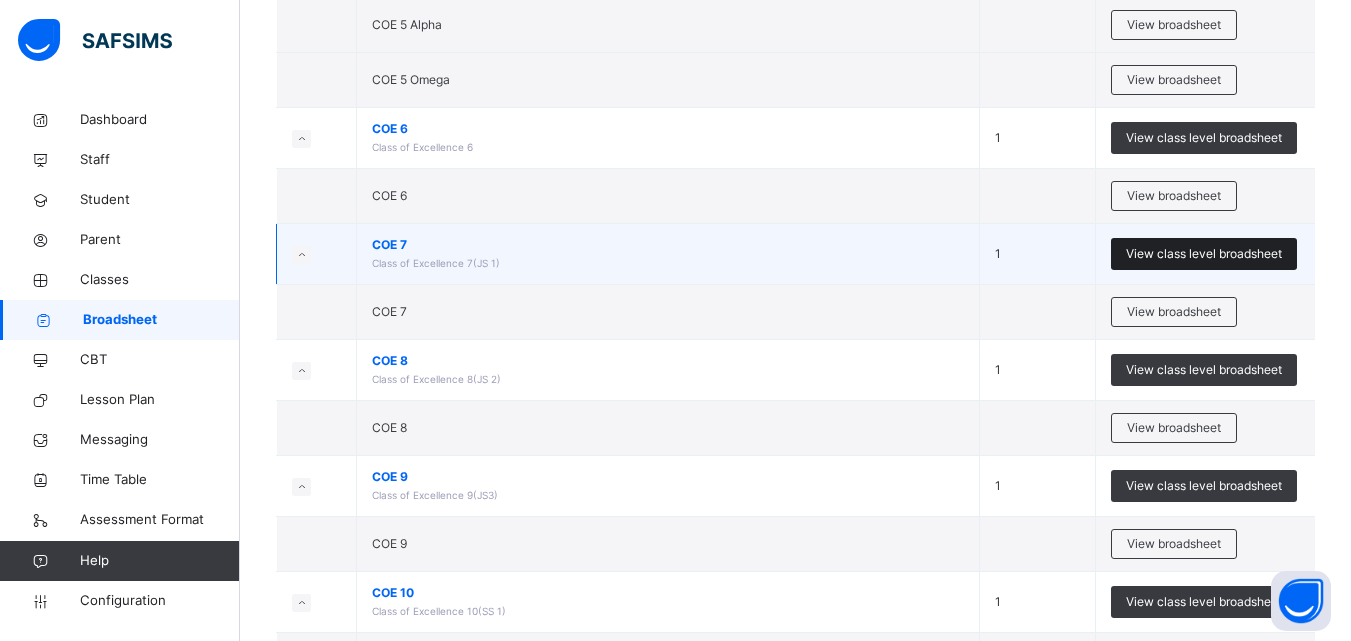 click on "View class level broadsheet" at bounding box center [1204, 254] 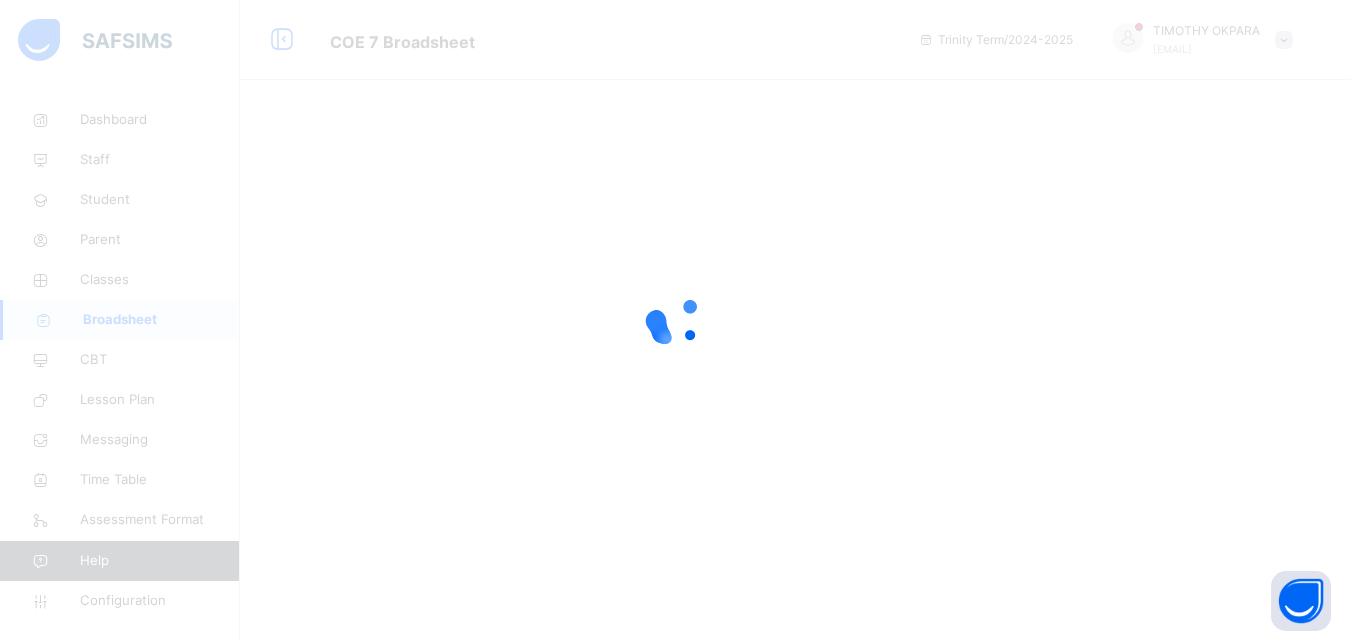 scroll, scrollTop: 0, scrollLeft: 0, axis: both 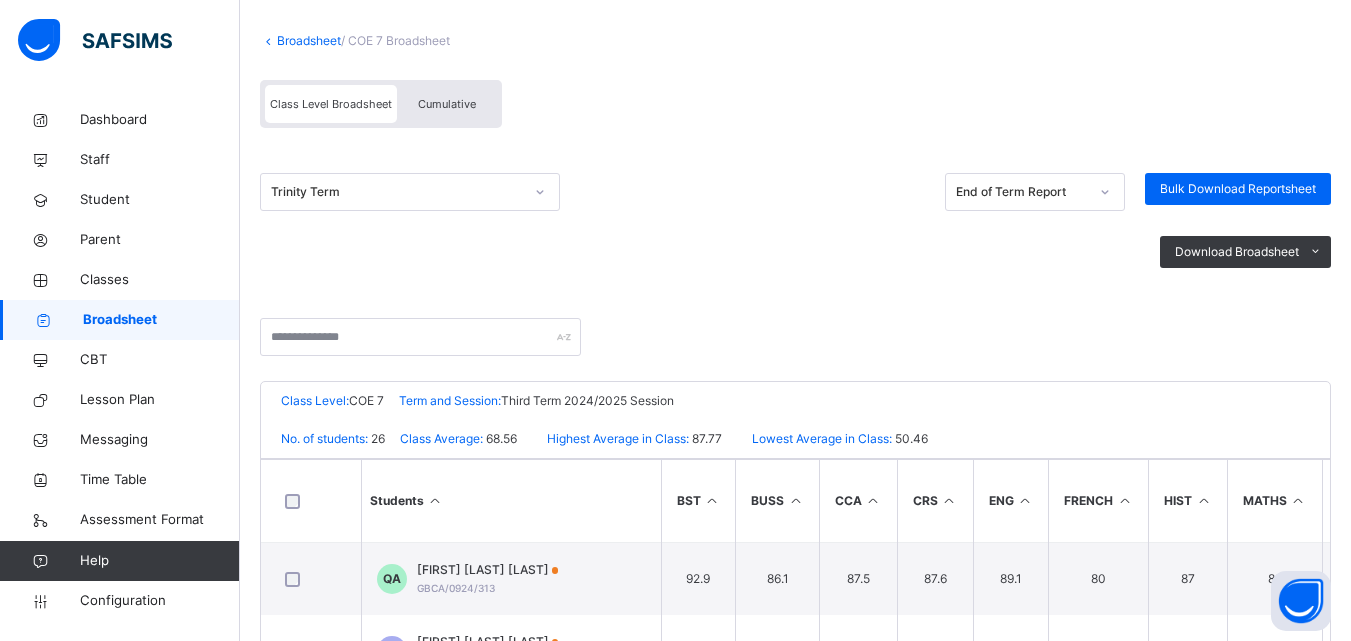 click on "Cumulative" at bounding box center (447, 104) 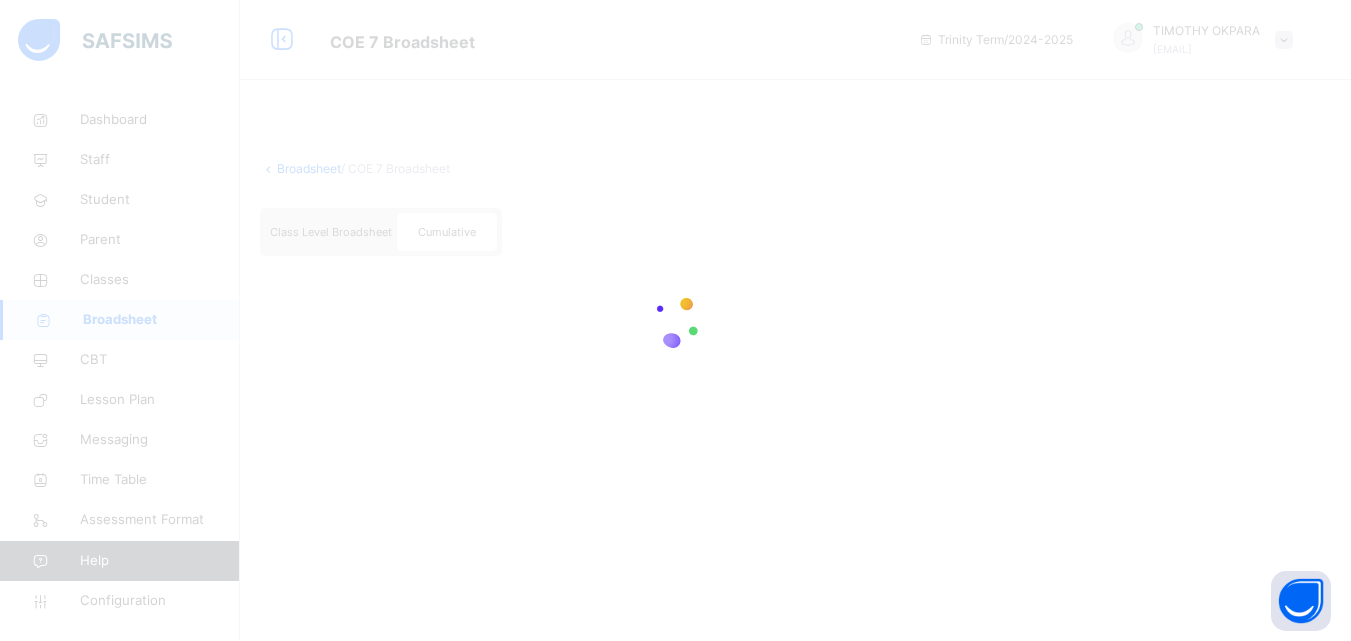 scroll, scrollTop: 0, scrollLeft: 0, axis: both 